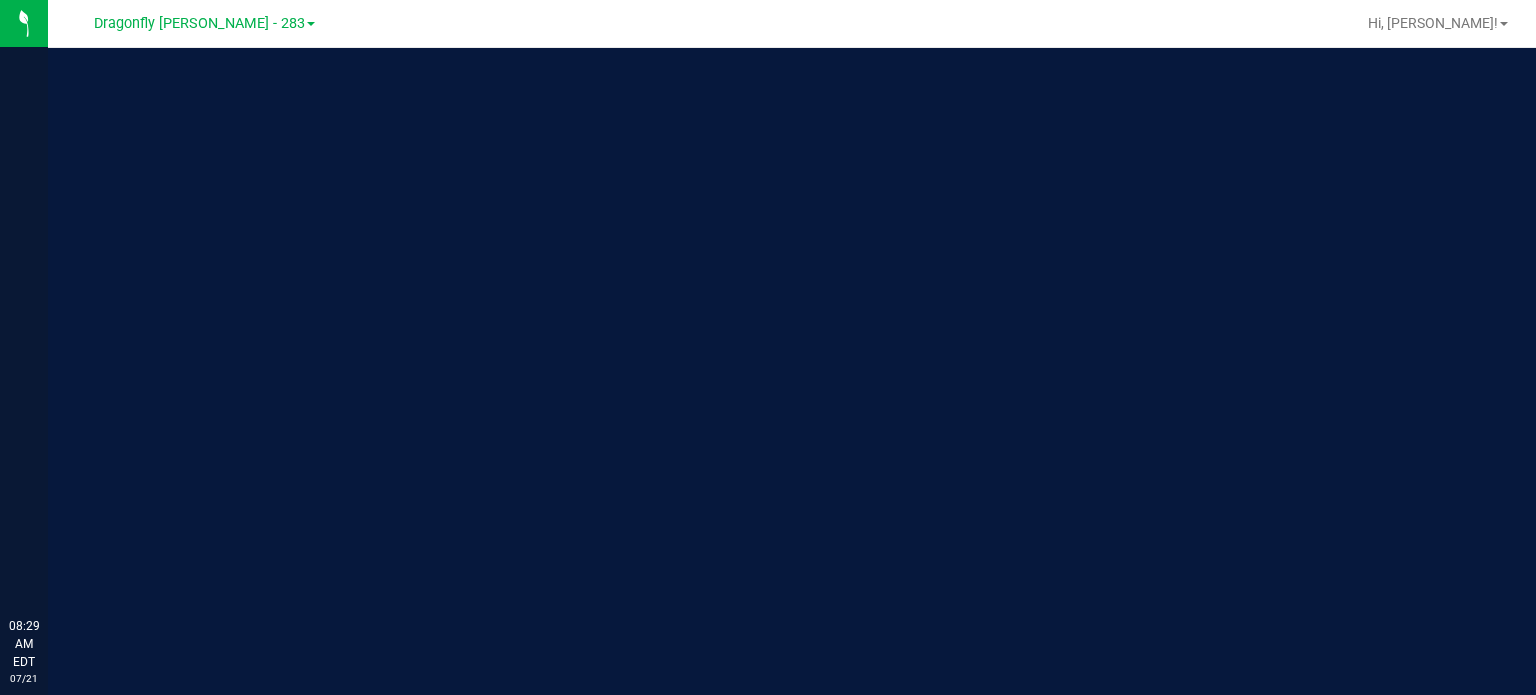 scroll, scrollTop: 0, scrollLeft: 0, axis: both 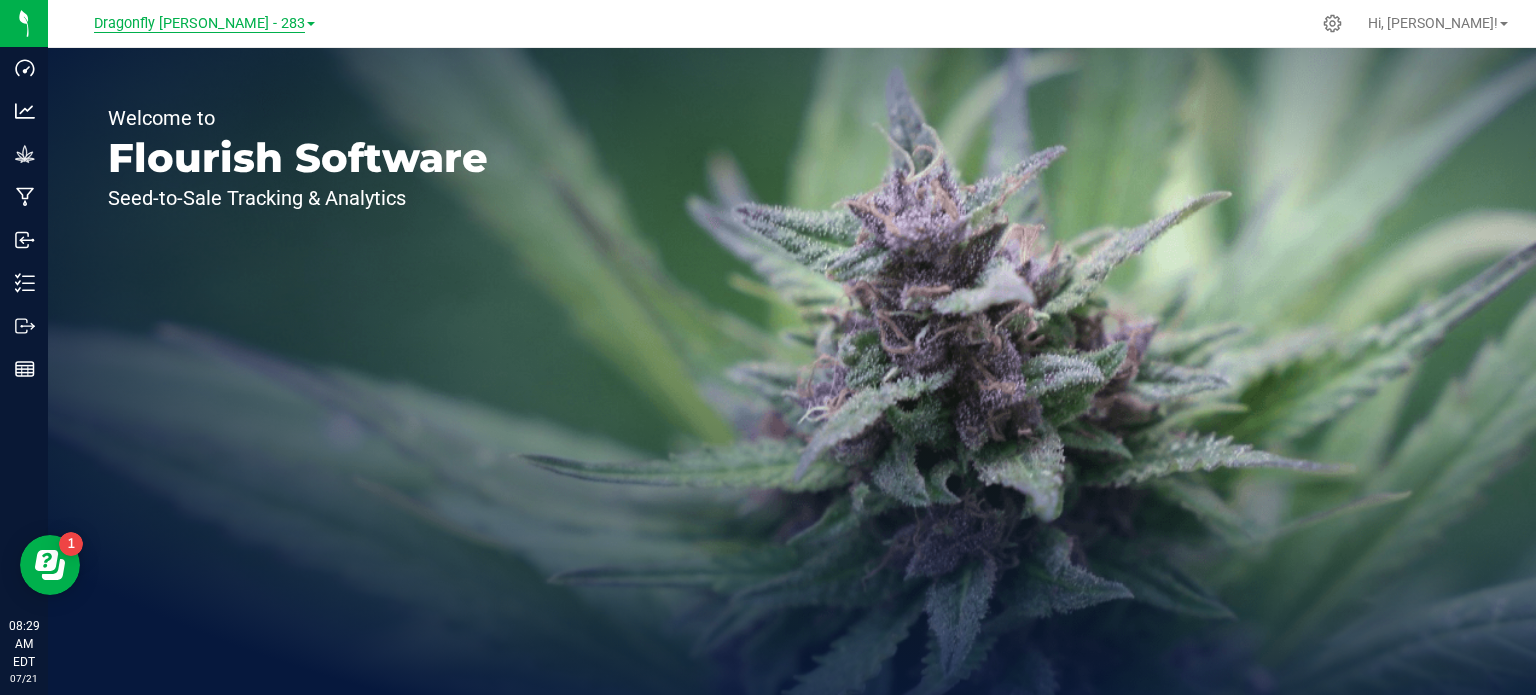 click on "Dragonfly [PERSON_NAME] - 283" at bounding box center [199, 24] 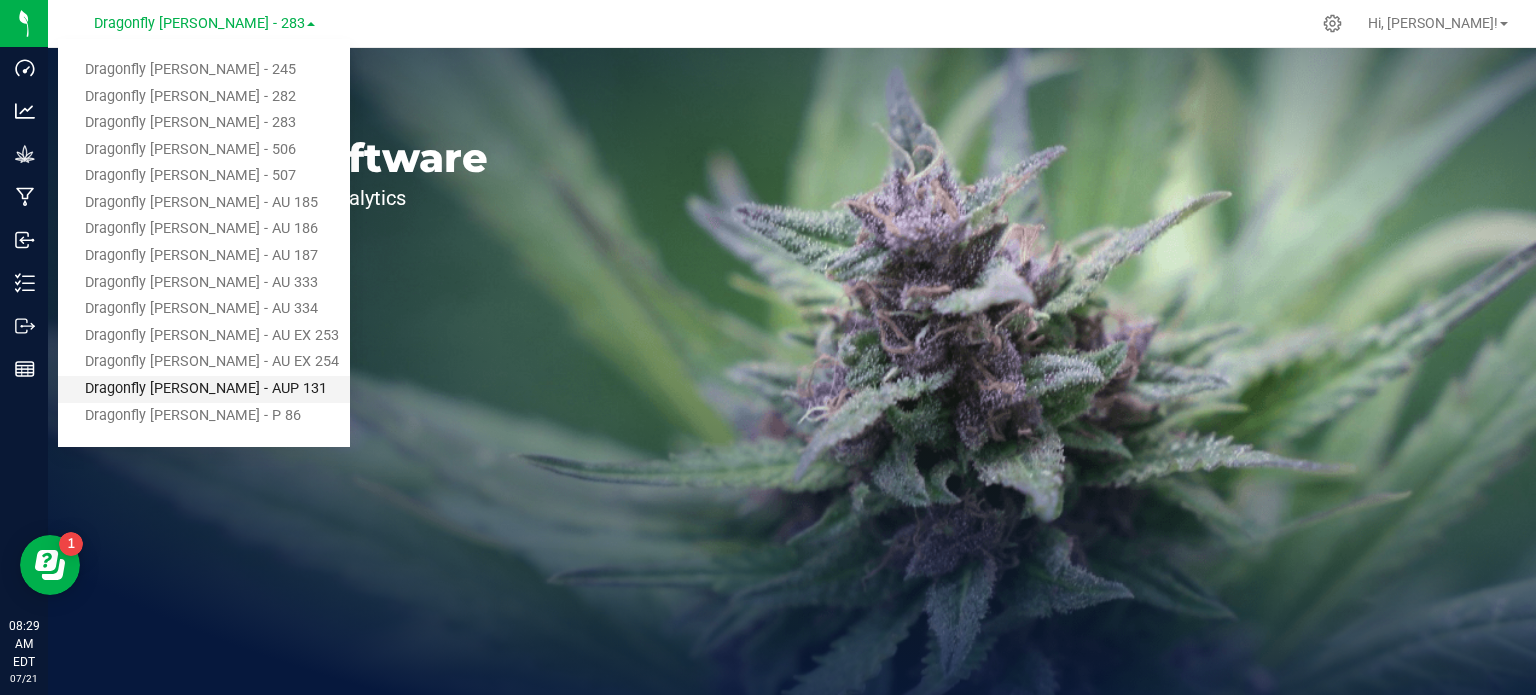 click on "Dragonfly [PERSON_NAME] - AUP 131" at bounding box center (204, 389) 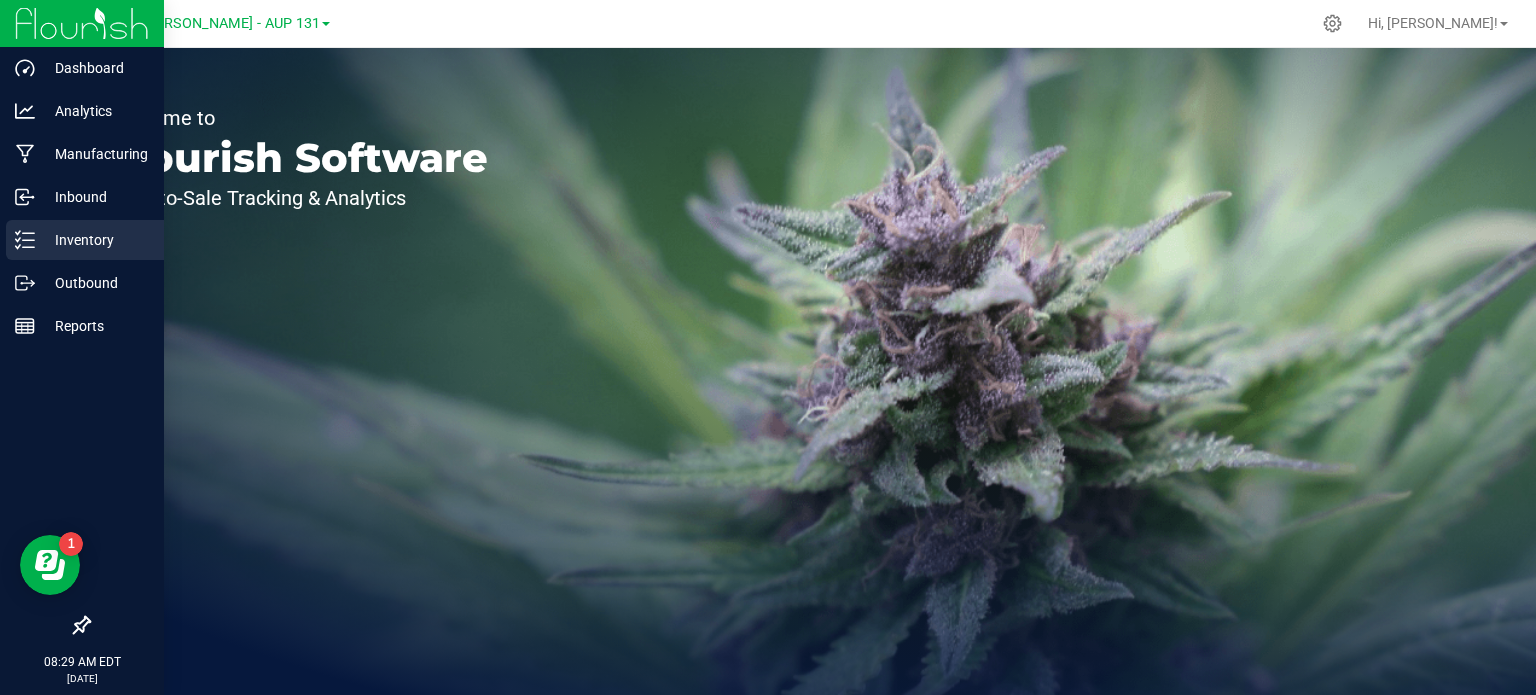 click on "Inventory" at bounding box center (85, 240) 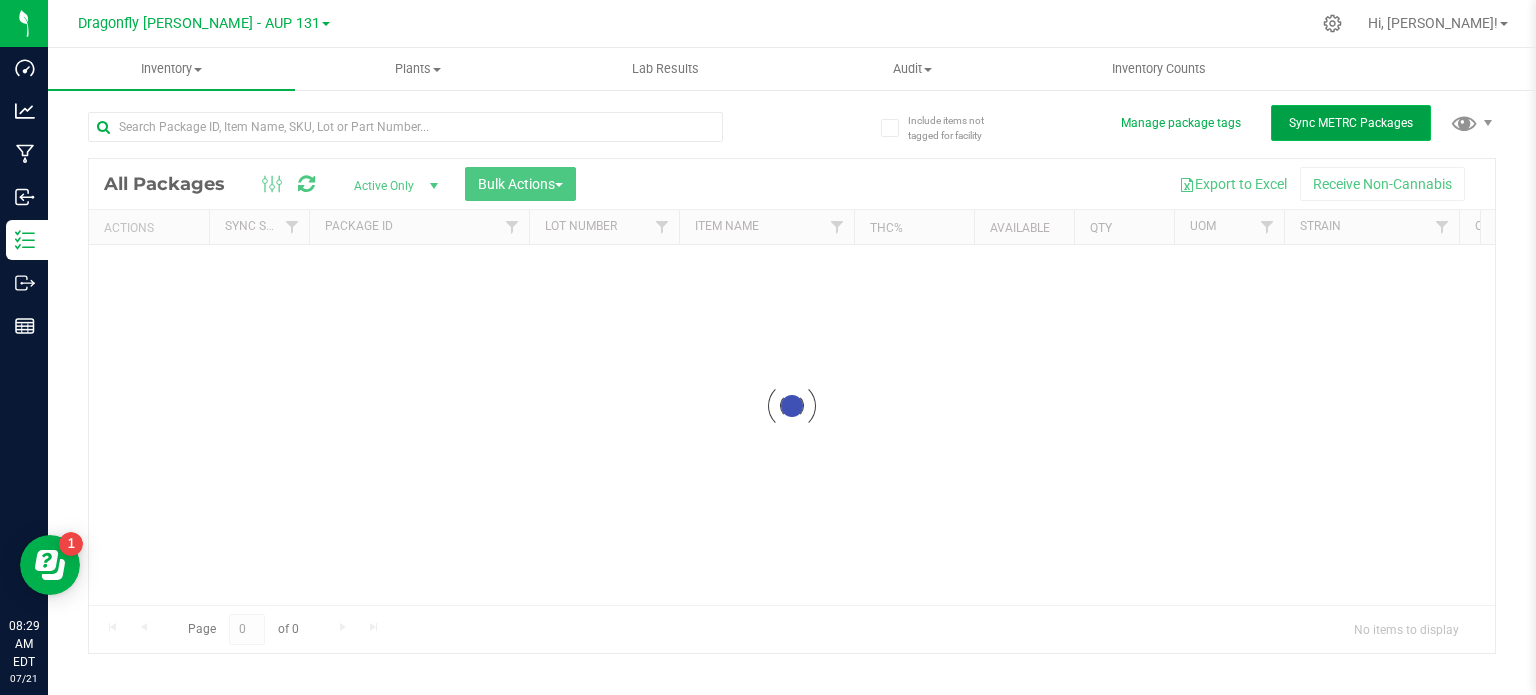 click on "Sync METRC Packages" at bounding box center (1351, 123) 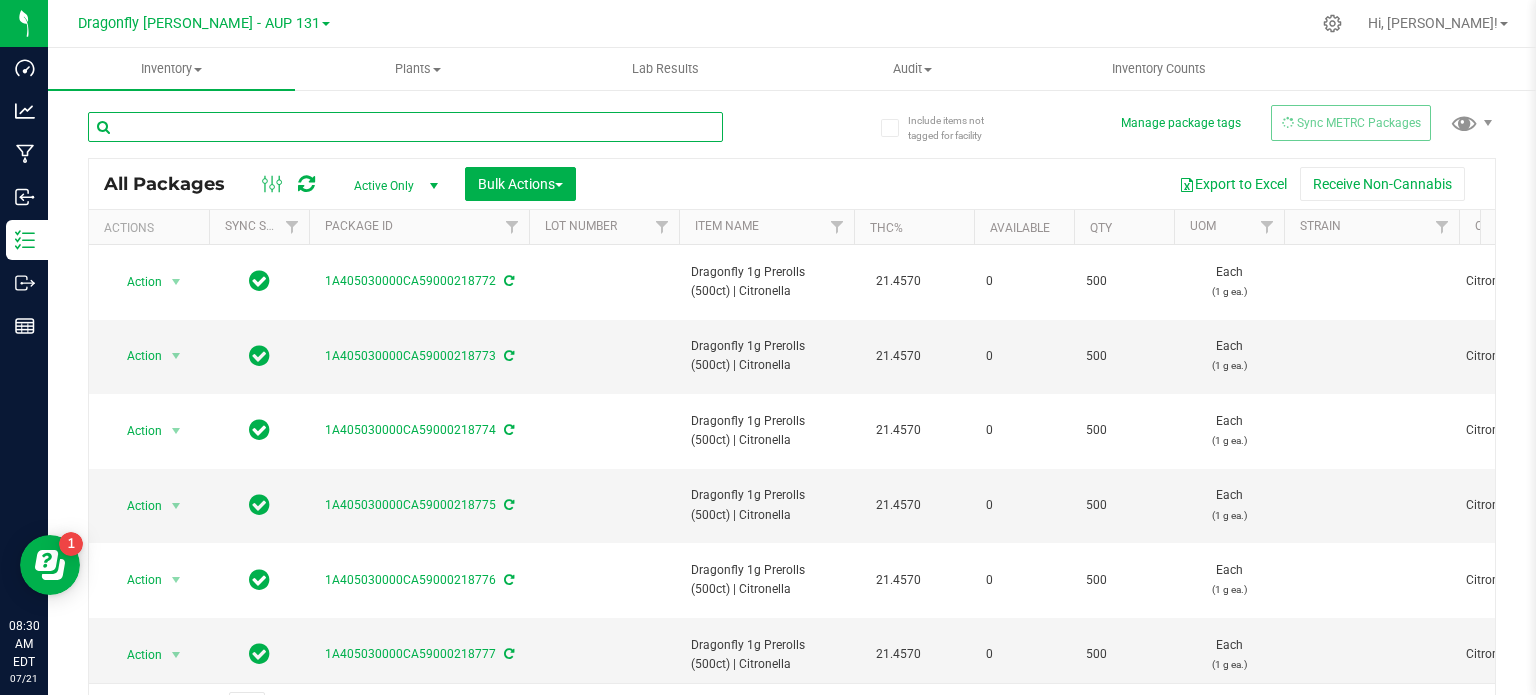 click at bounding box center (405, 127) 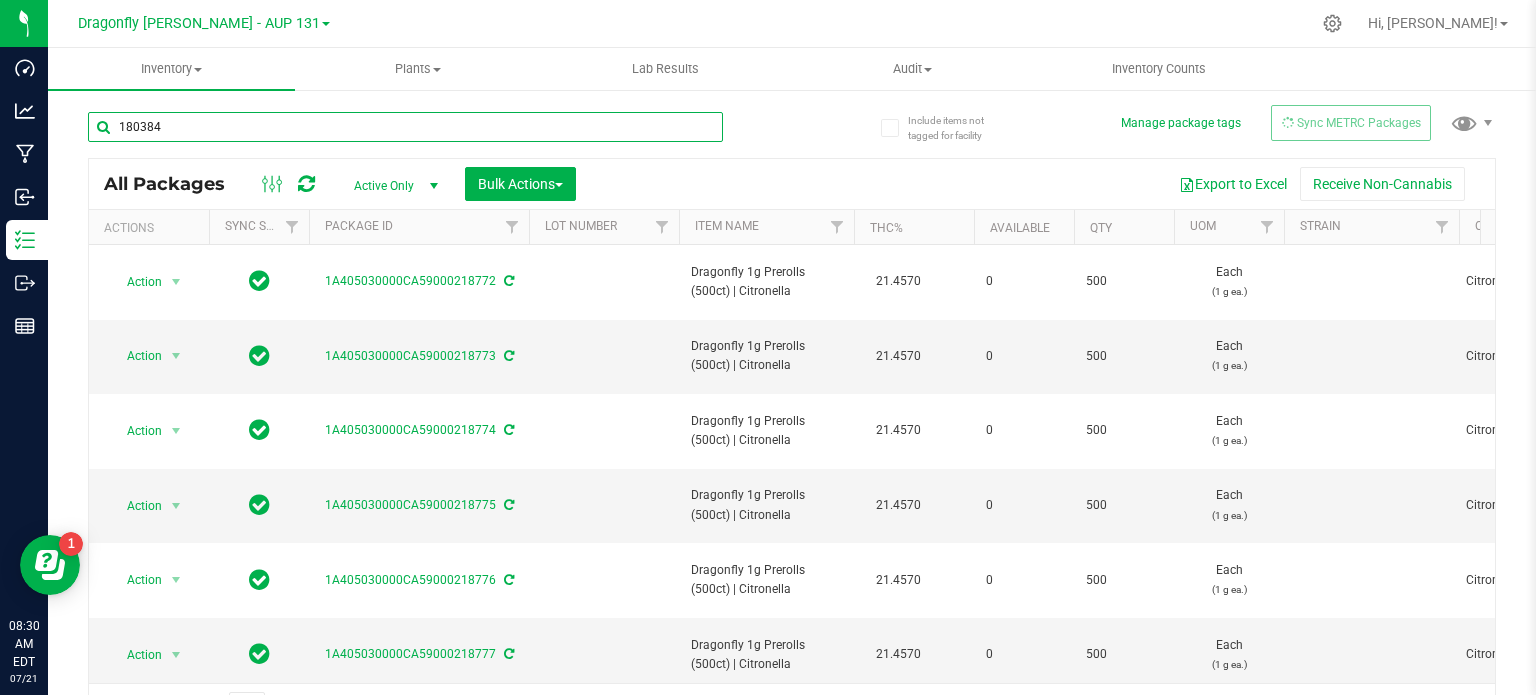 type on "180384" 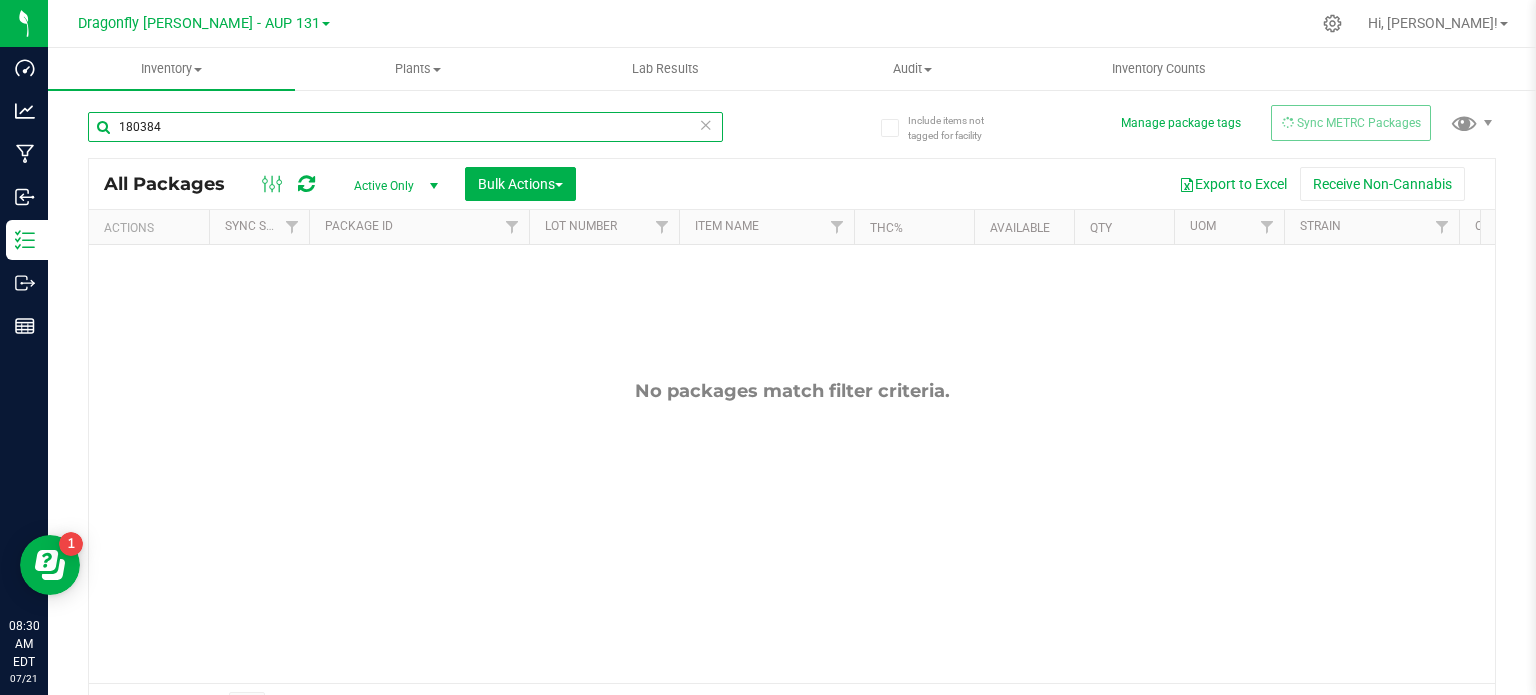 click on "180384" at bounding box center [405, 127] 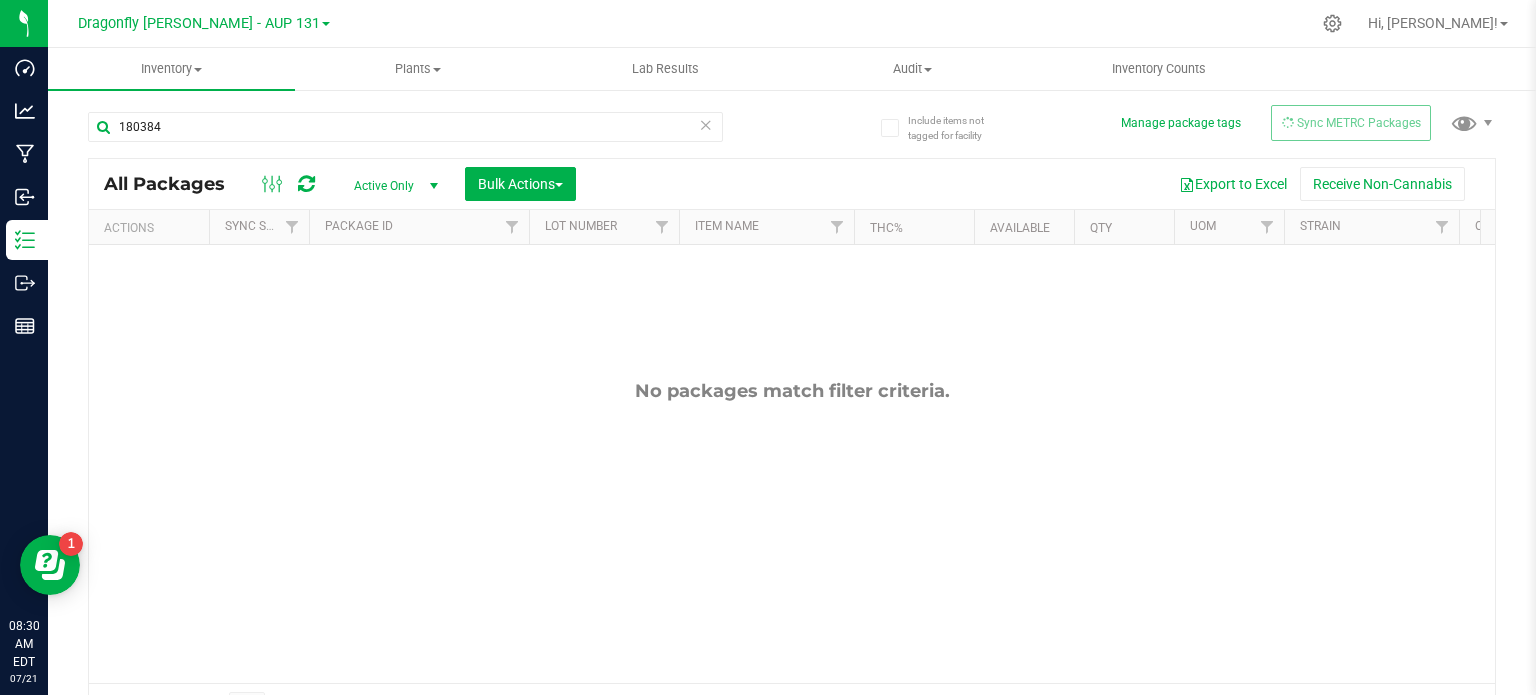 click at bounding box center [706, 124] 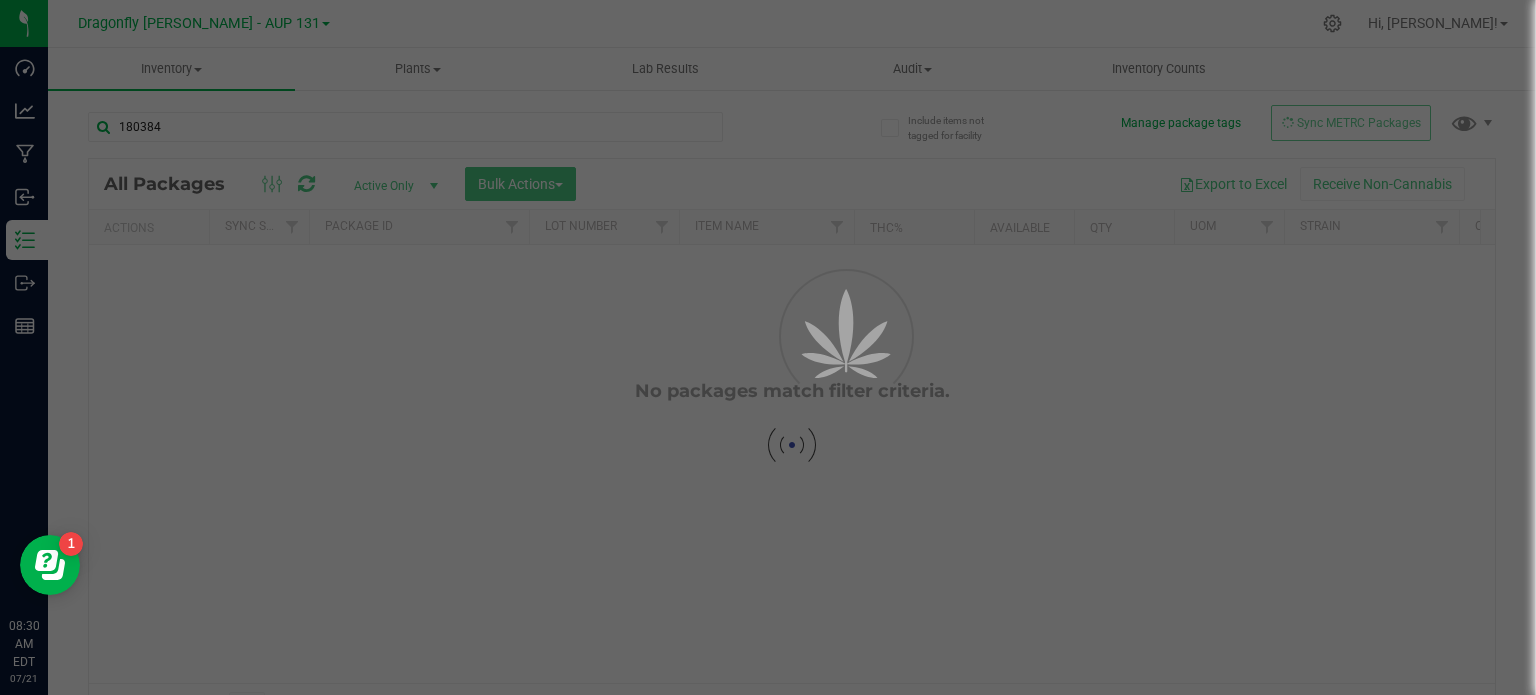 type 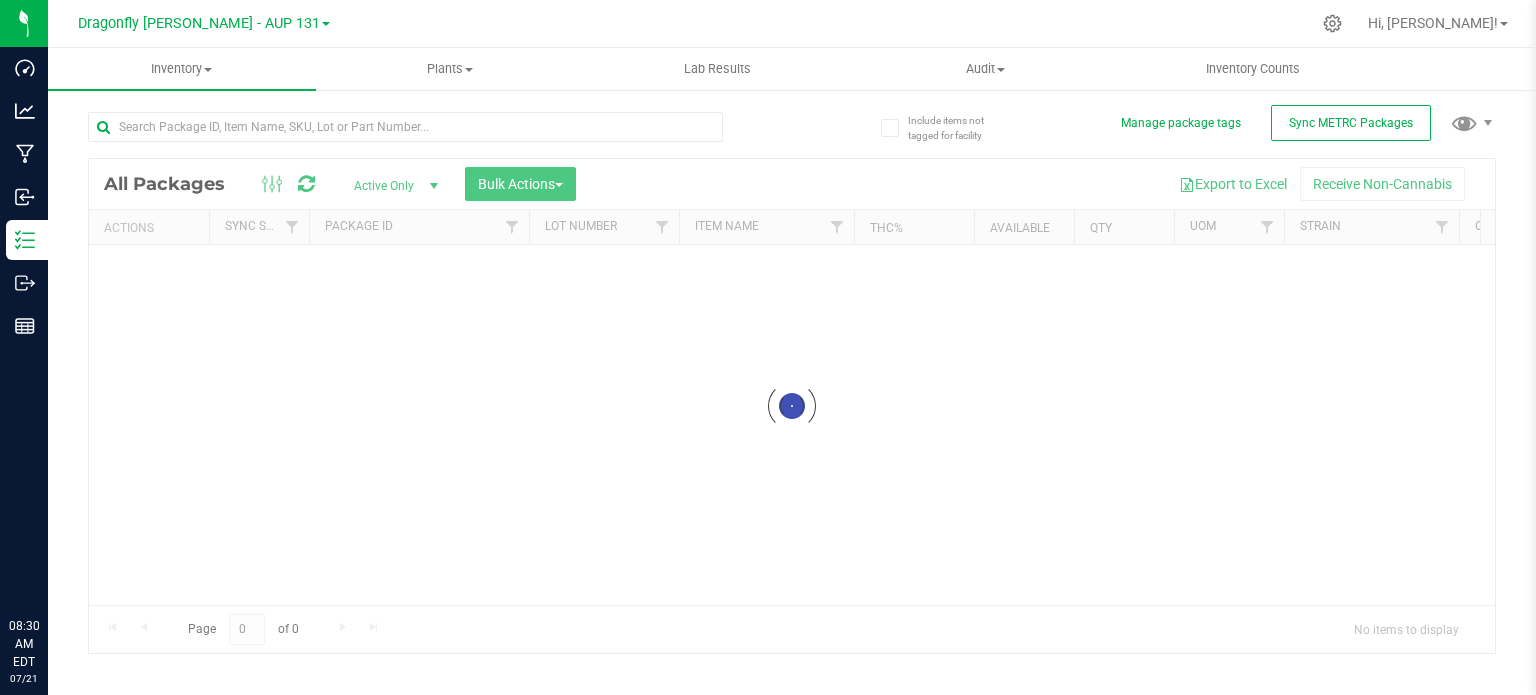 scroll, scrollTop: 0, scrollLeft: 0, axis: both 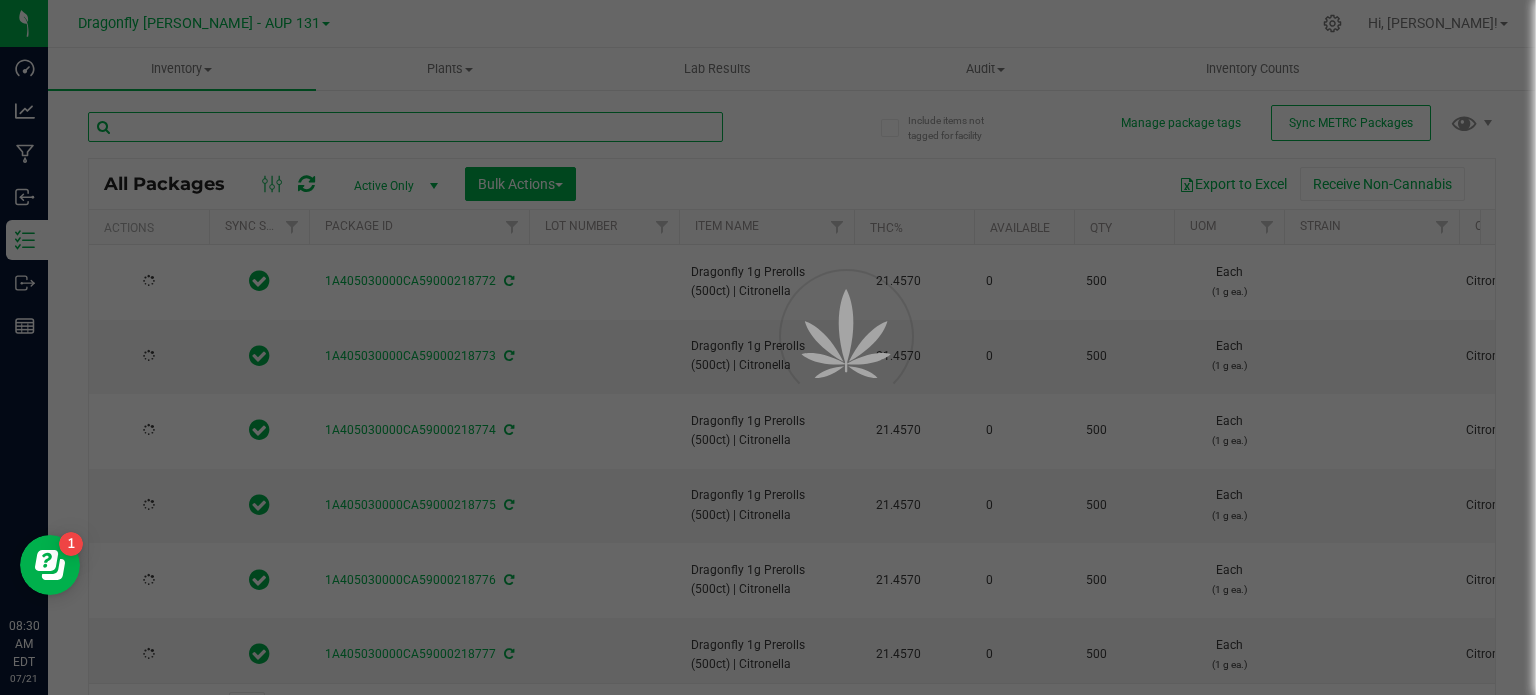click at bounding box center (405, 127) 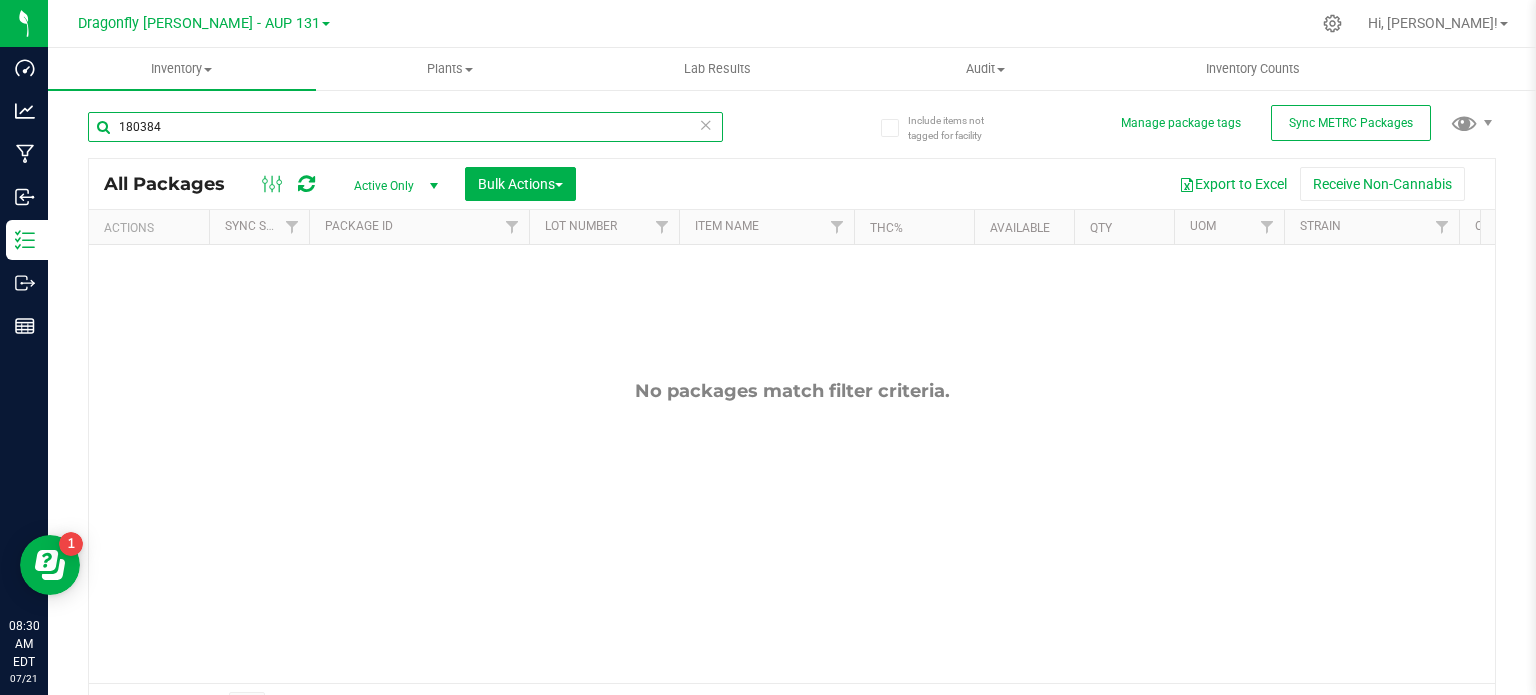 type on "180384" 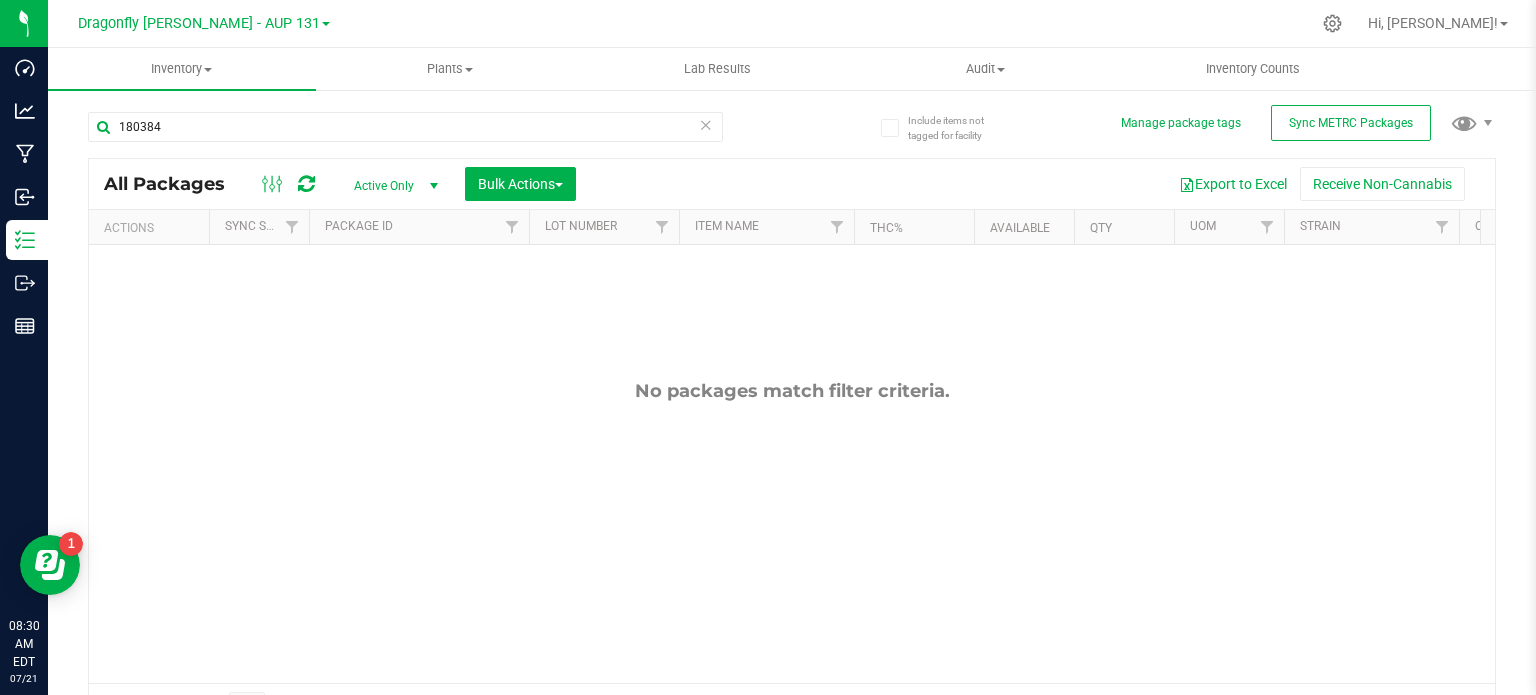 click at bounding box center [706, 124] 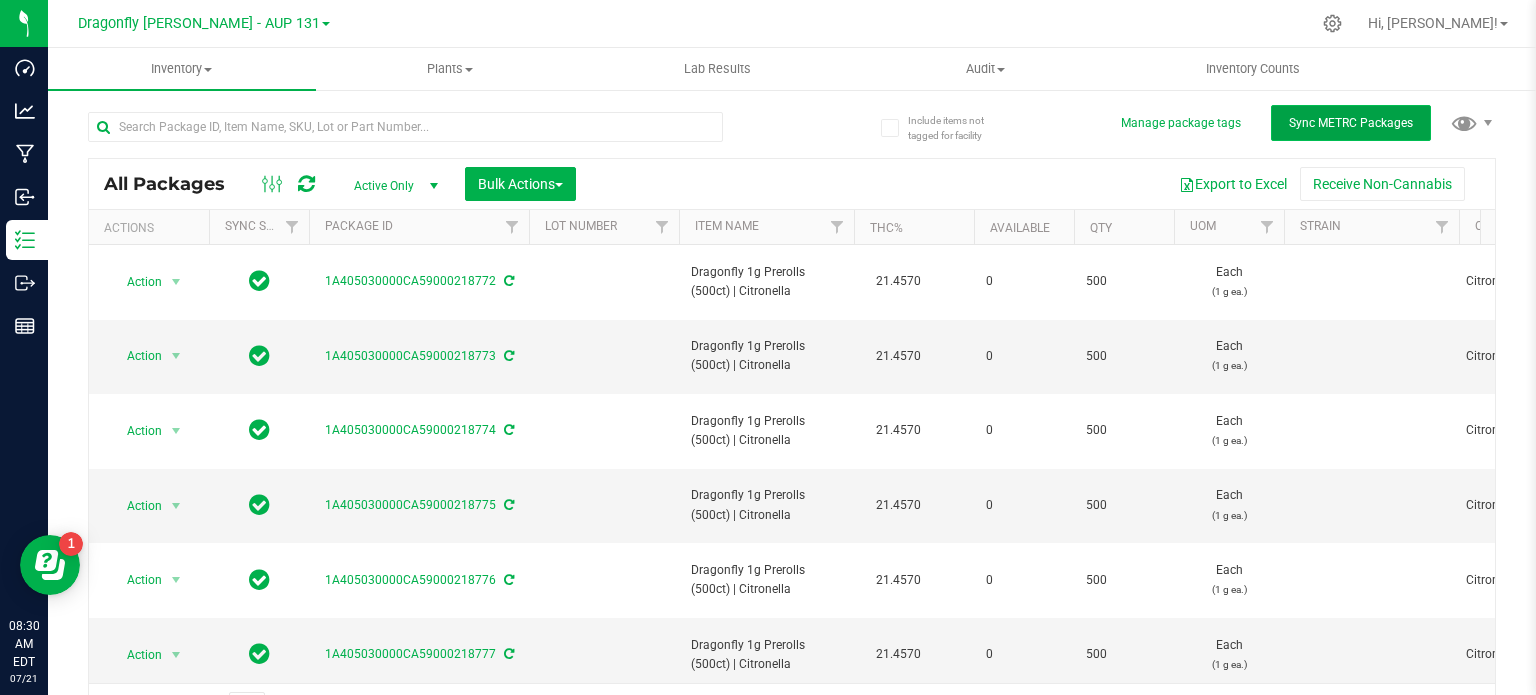 click on "Sync METRC Packages" at bounding box center [1351, 123] 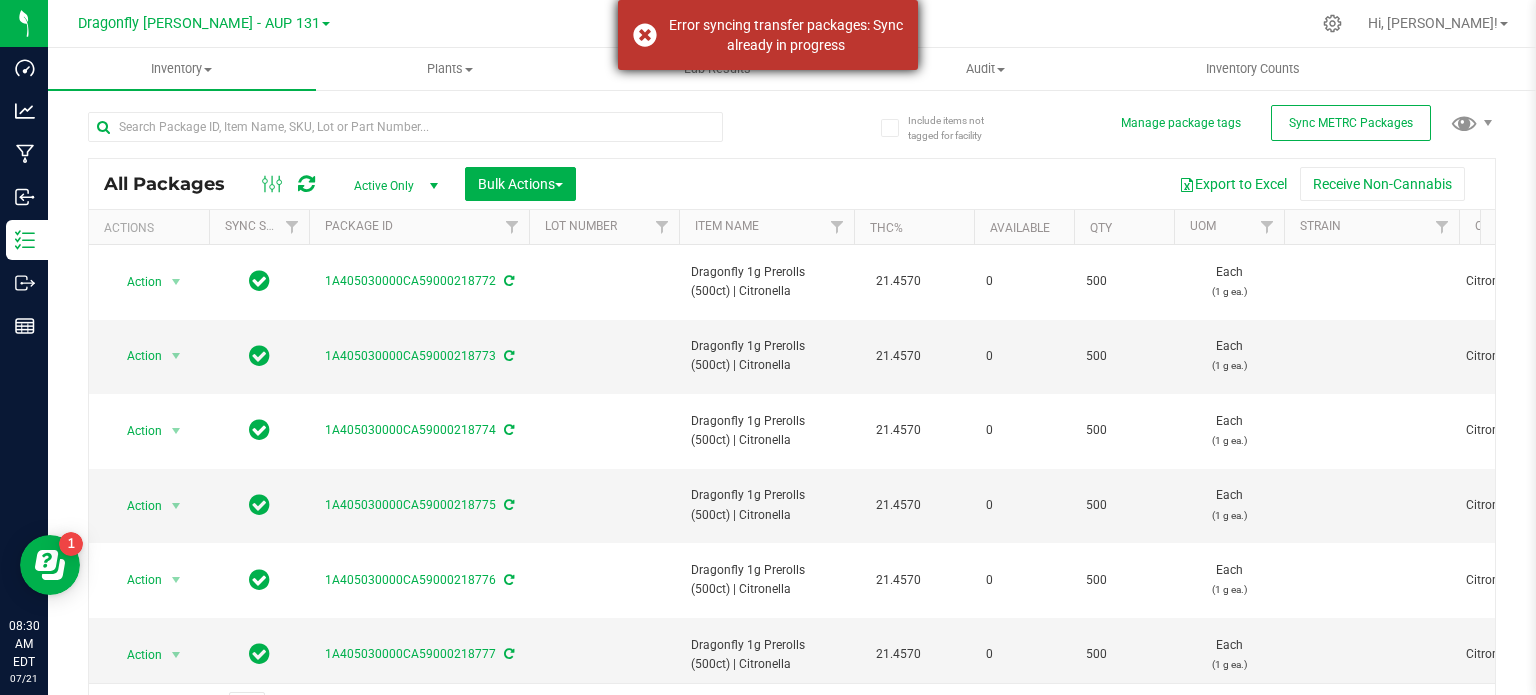 click on "Error syncing transfer packages: Sync already in progress" at bounding box center (768, 35) 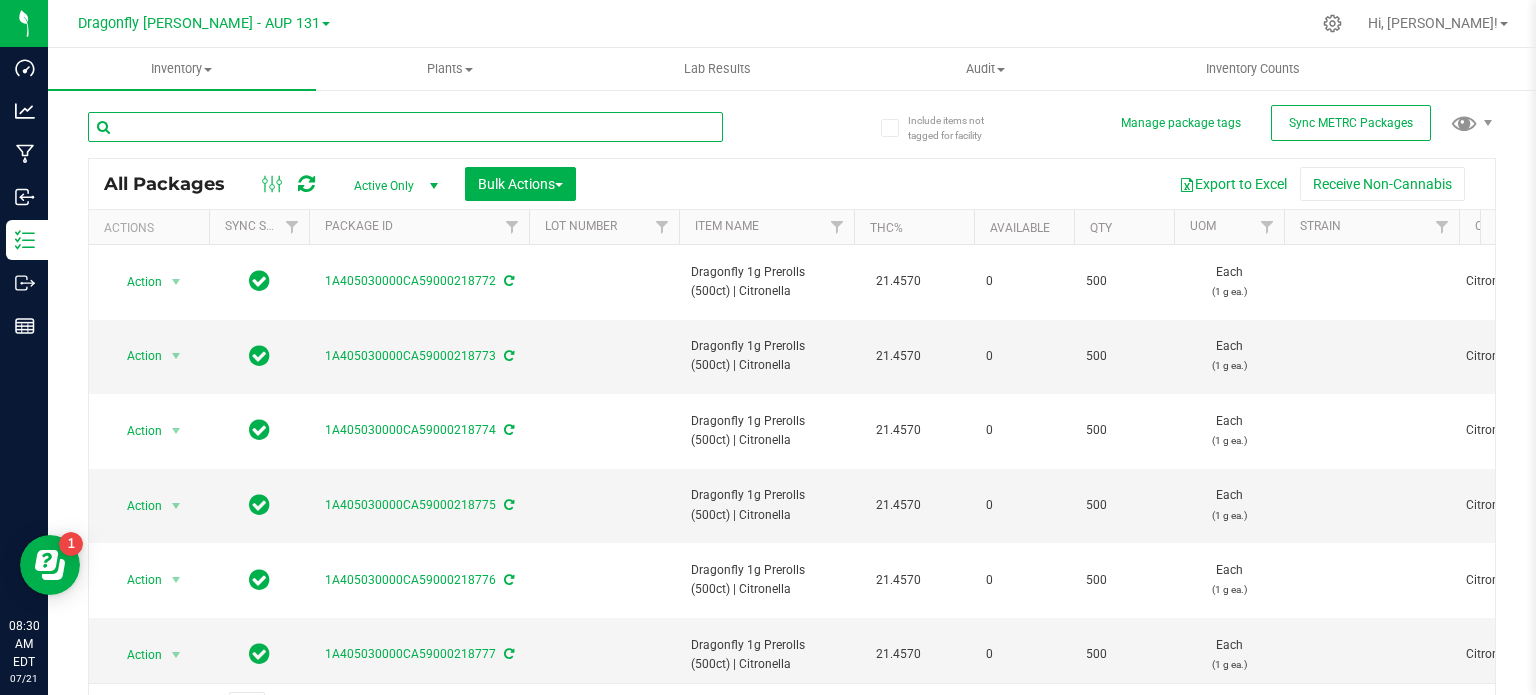 click at bounding box center [405, 127] 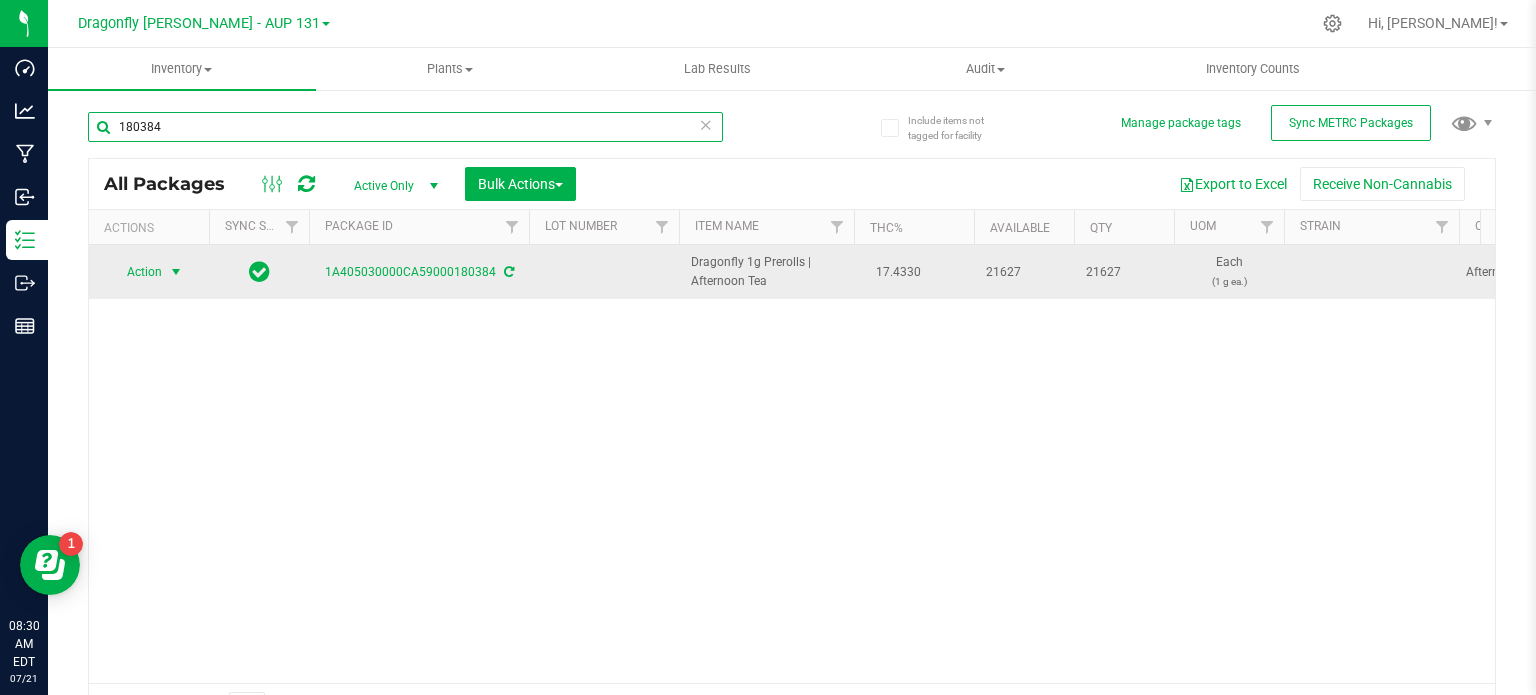 type on "180384" 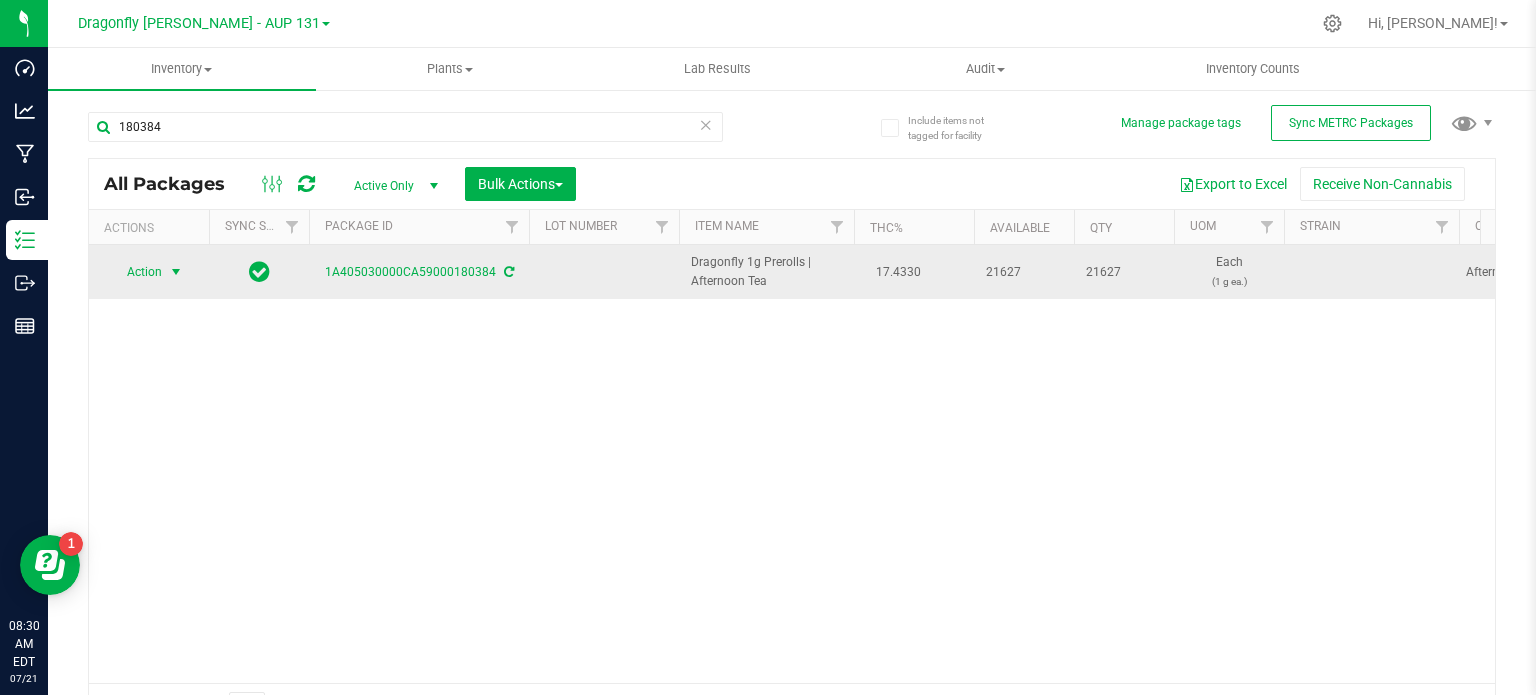 click at bounding box center (176, 272) 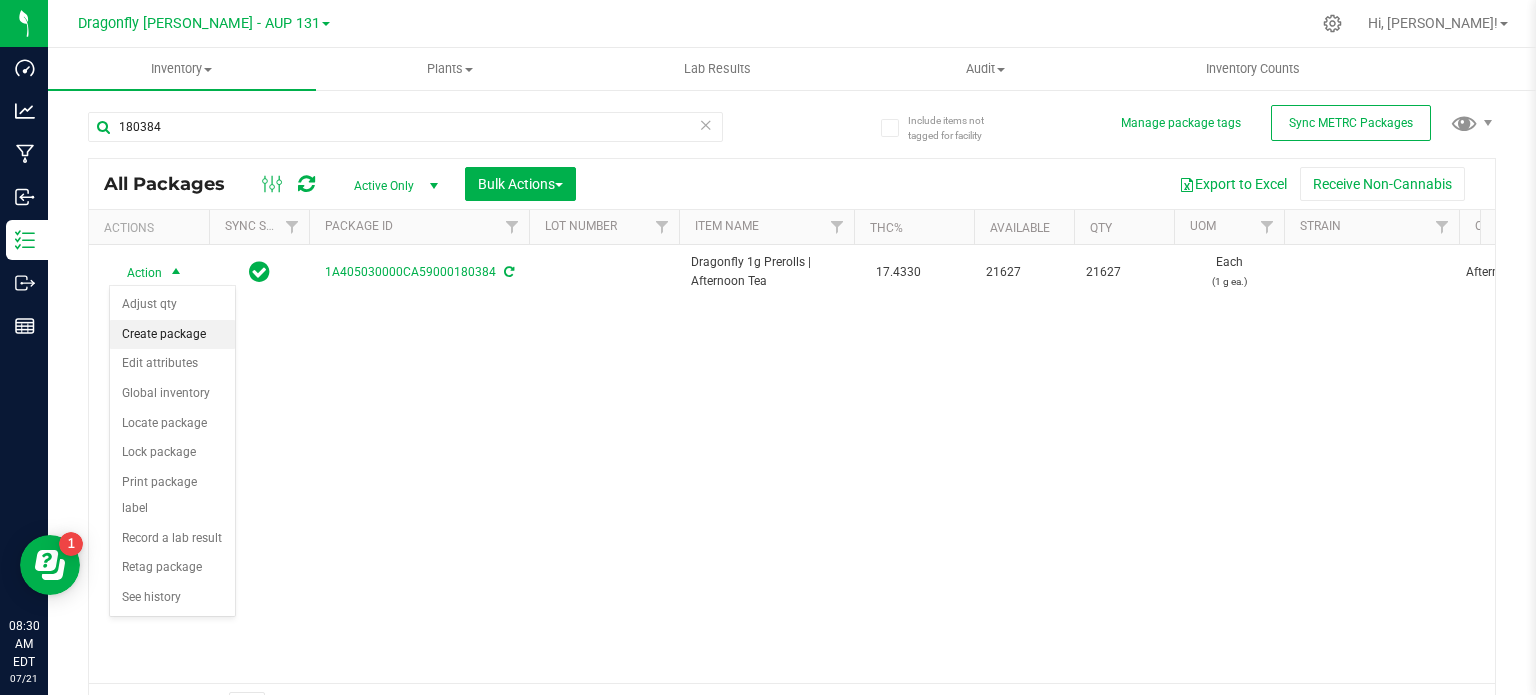 click on "Create package" at bounding box center (172, 335) 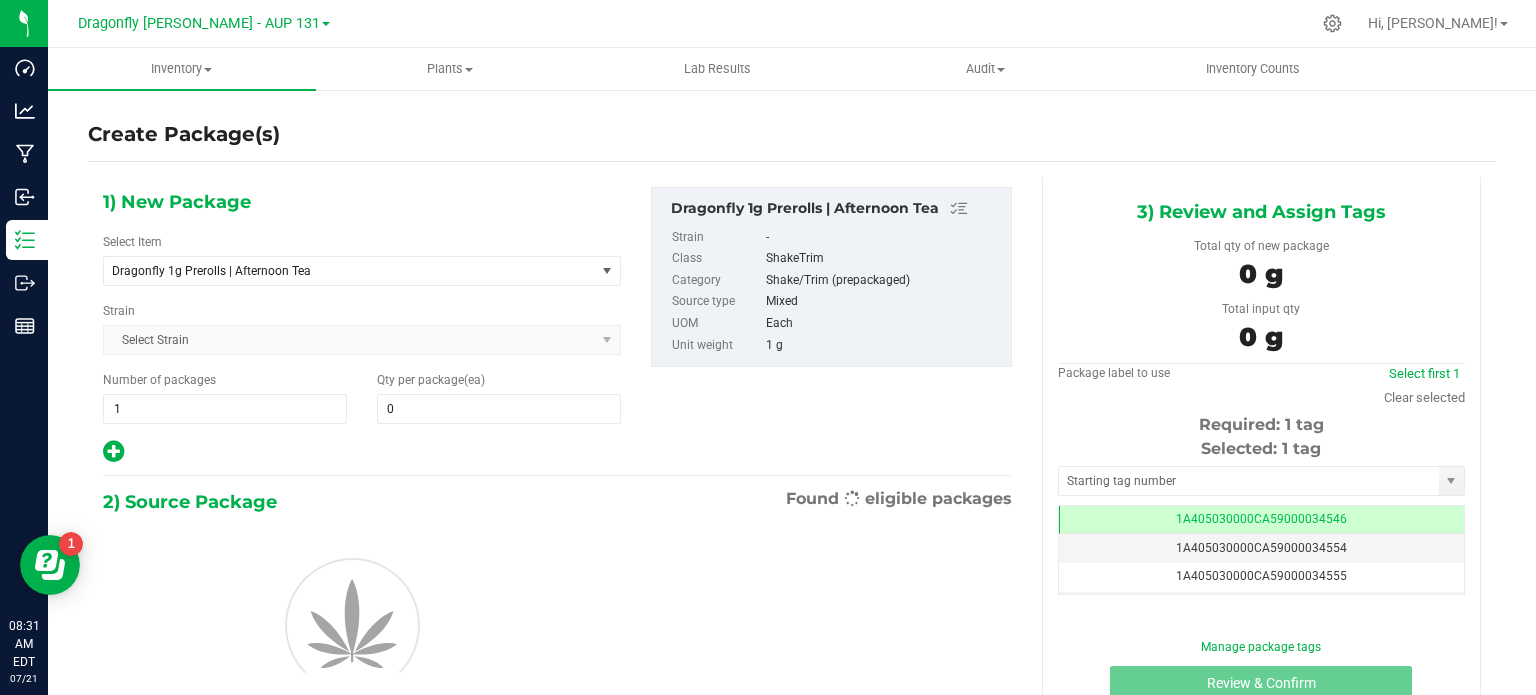 scroll, scrollTop: 0, scrollLeft: 0, axis: both 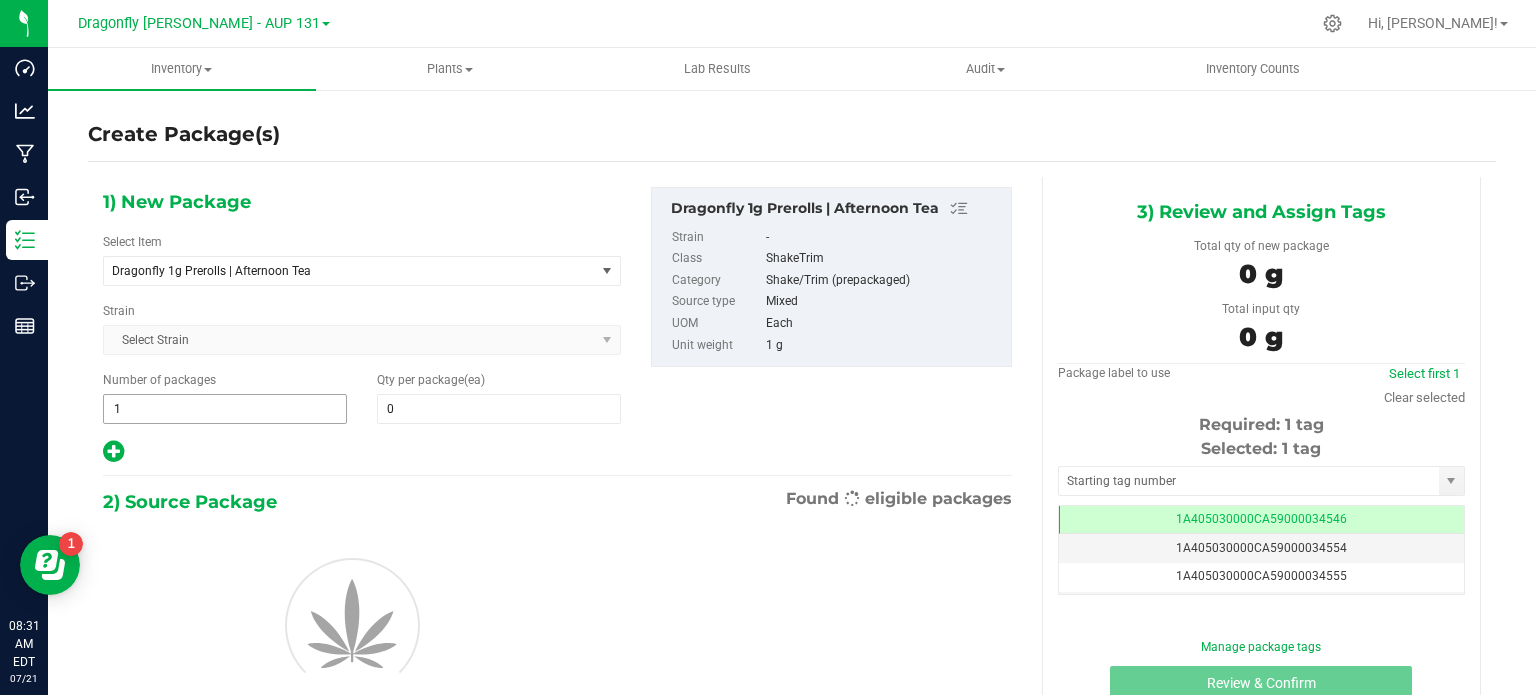 click on "1 1" at bounding box center (225, 409) 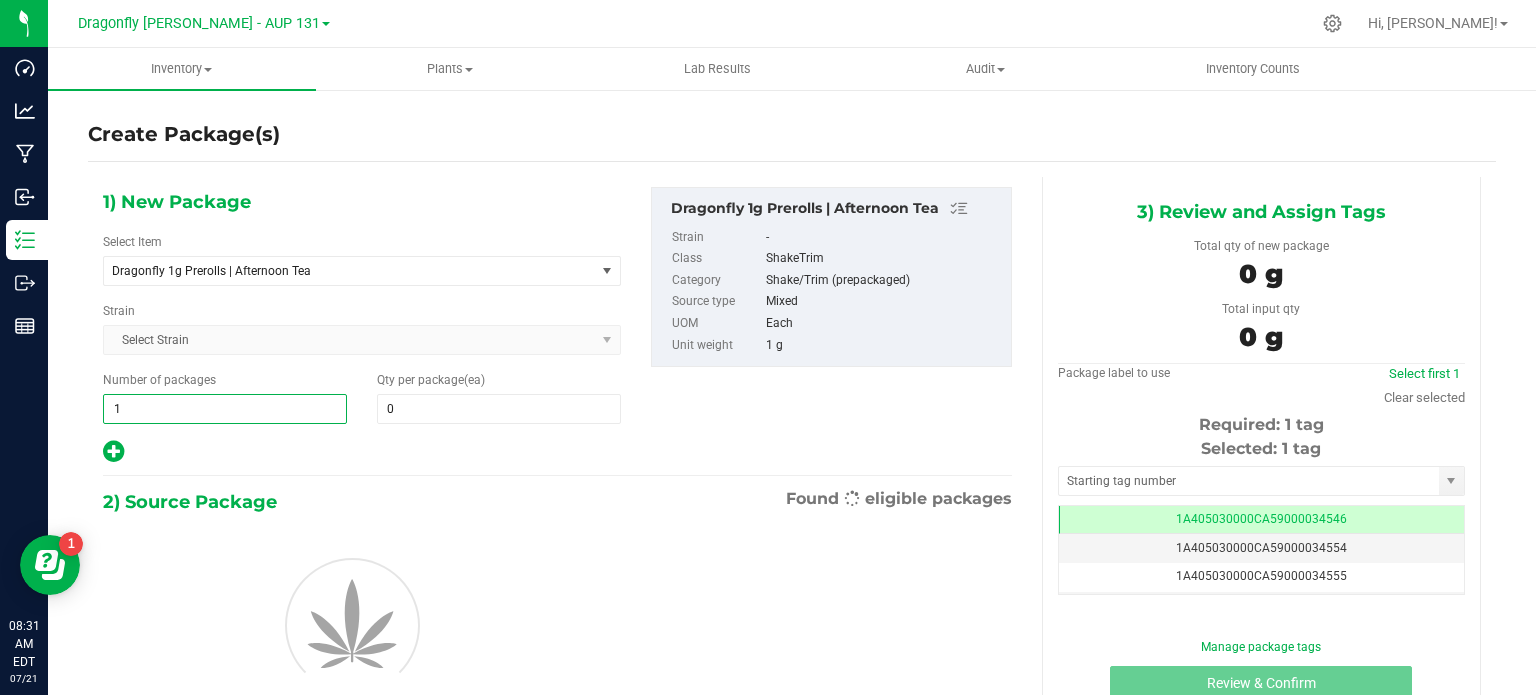 click on "1" at bounding box center (225, 409) 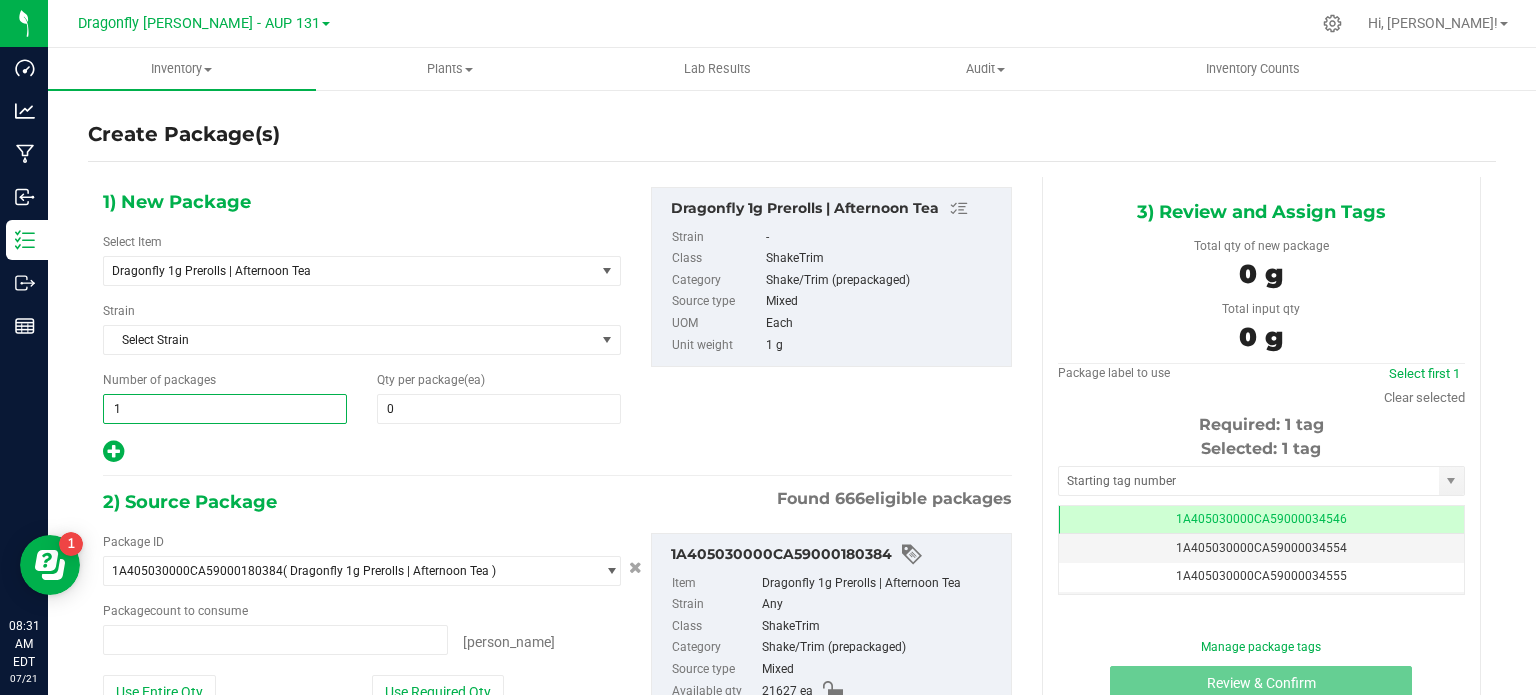 type on "0 ea" 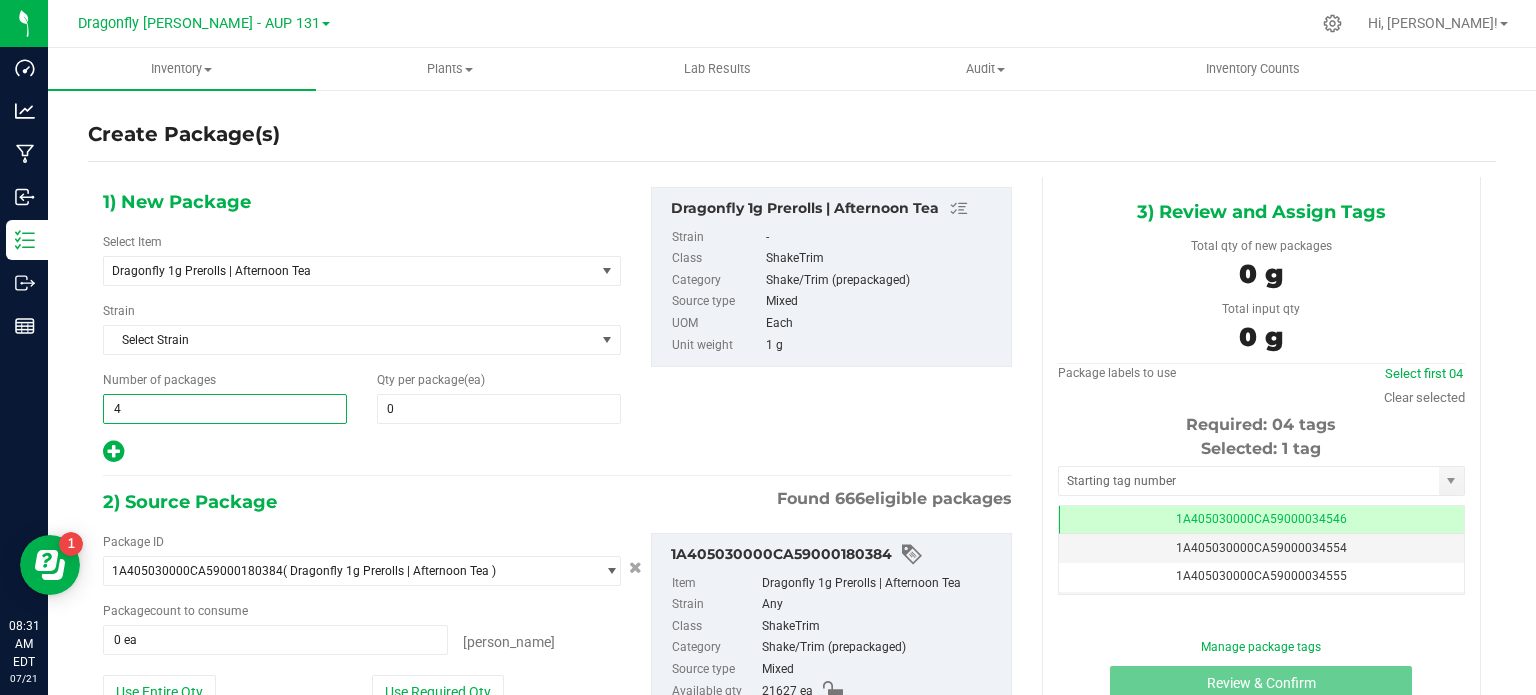 type on "43" 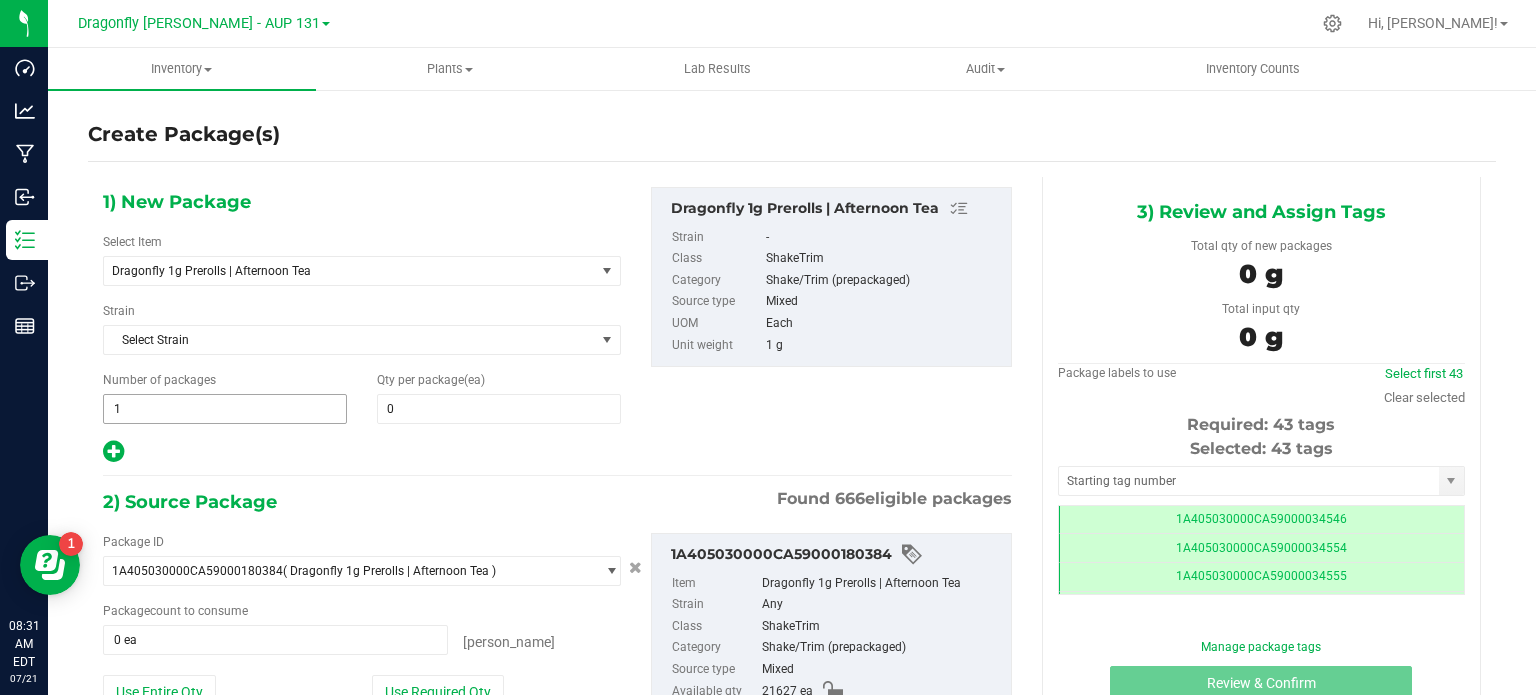 type on "43" 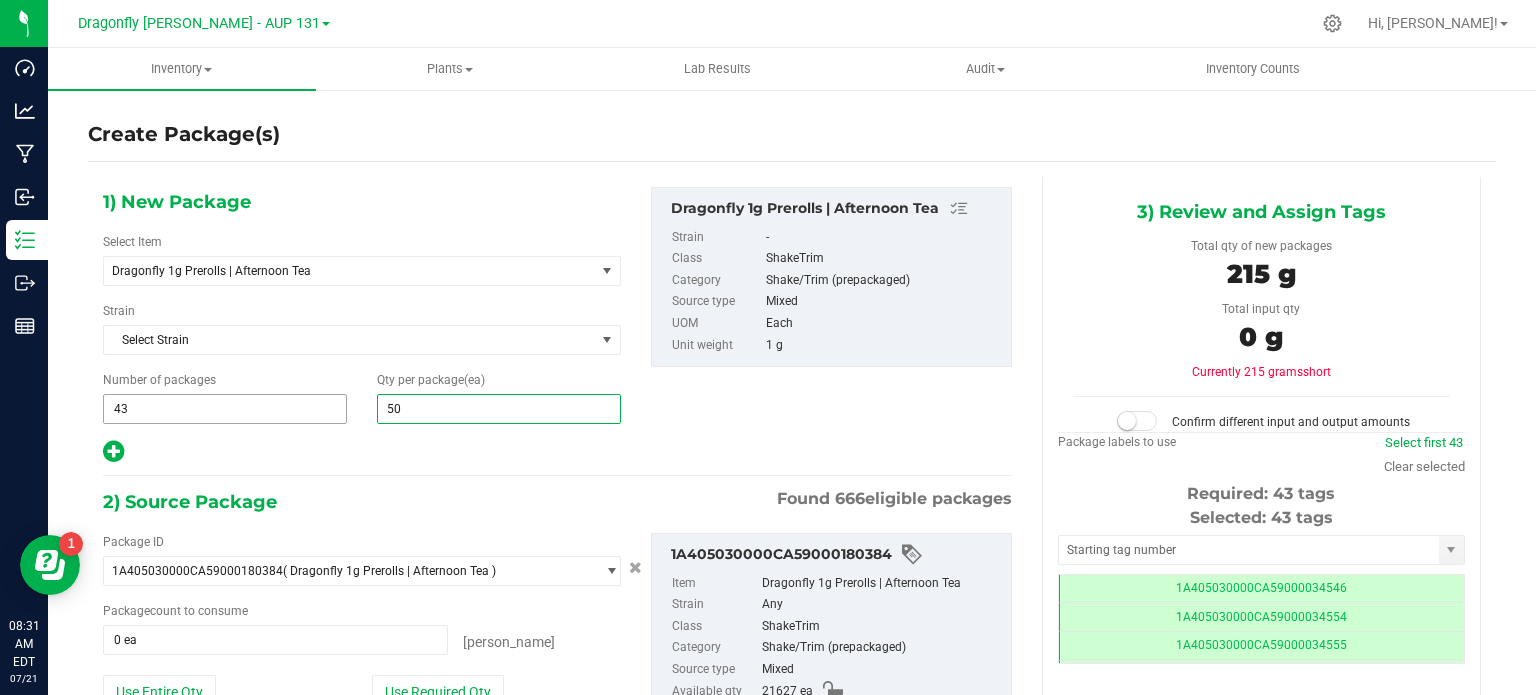type on "500" 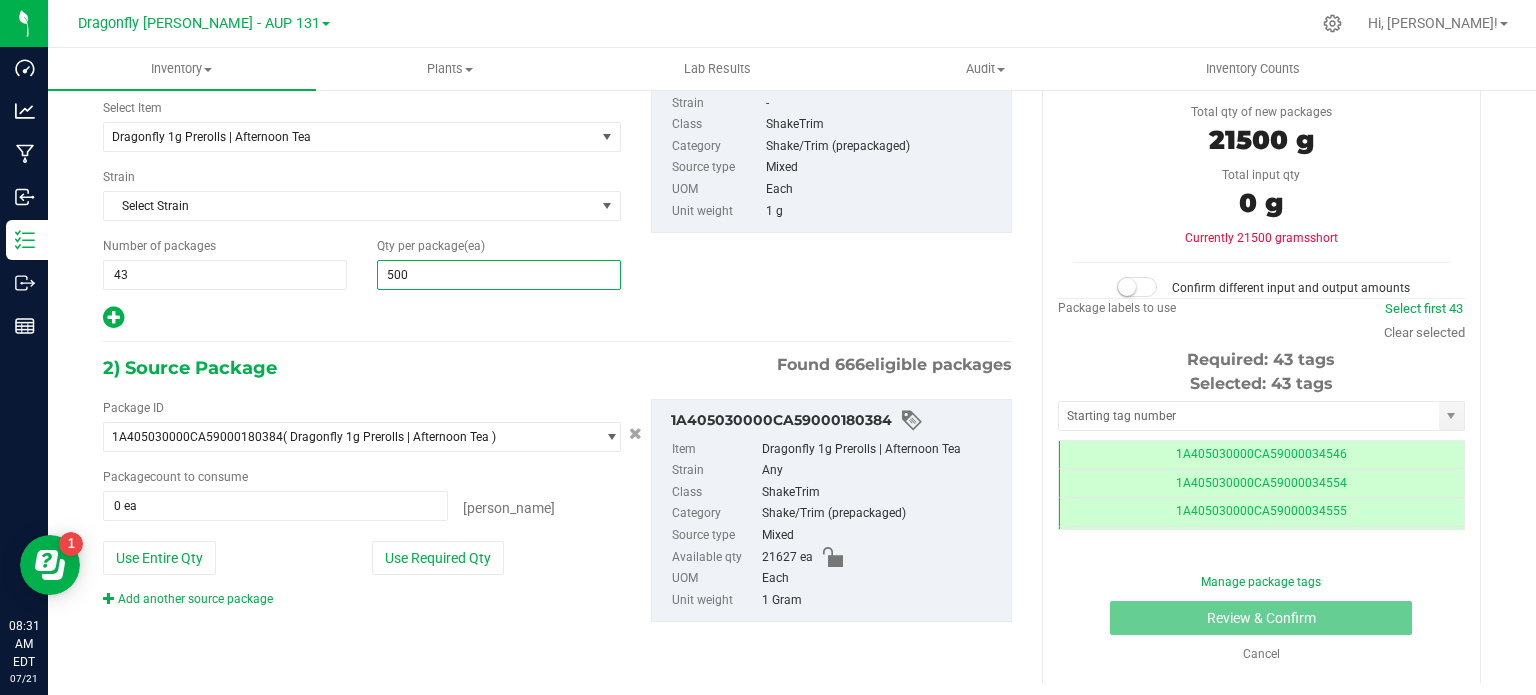 type on "500" 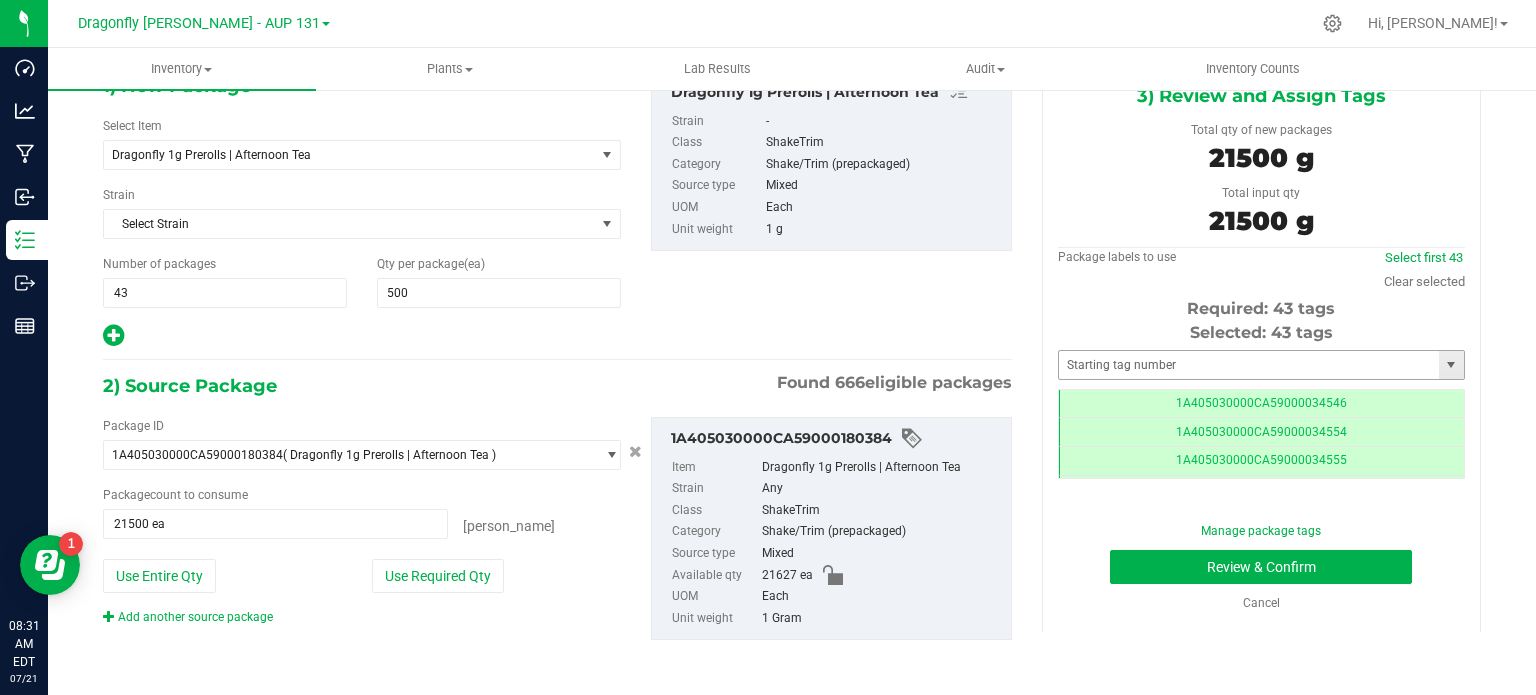 click on "Selected: 43 tags
Tag 1A405030000CA59000034546 1A405030000CA59000034554 1A405030000CA59000034555 1A405030000CA59000034557 1A405030000CA59000034570 1A405030000CA59000034856 1A405030000CA59000034996 1A405030000CA59000035210 1A405030000CA59000035211 1A405030000CA59000035212 1A405030000CA59000035213 1A405030000CA59000035214 1A405030000CA59000035215 1A405030000CA59000035216 1A405030000CA59000035217 1A405030000CA59000035218 1A405030000CA59000035219 1A405030000CA59000035220 1A405030000CA59000035221 1A405030000CA59000035263 1A405030000CA59000035267 1A405030000CA59000035268 1A405030000CA59000035269 1A405030000CA59000035270 1A405030000CA59000035271 1A405030000CA59000035272 1A405030000CA59000035497 1A405030000CA59000035498 1A405030000CA59000067416 1A405030000CA59000067417 1A405030000CA59000067418 1A405030000CA59000067419 1A405030000CA59000067420 1A405030000CA59000067421 1A405030000CA59000067422" at bounding box center (1261, 400) 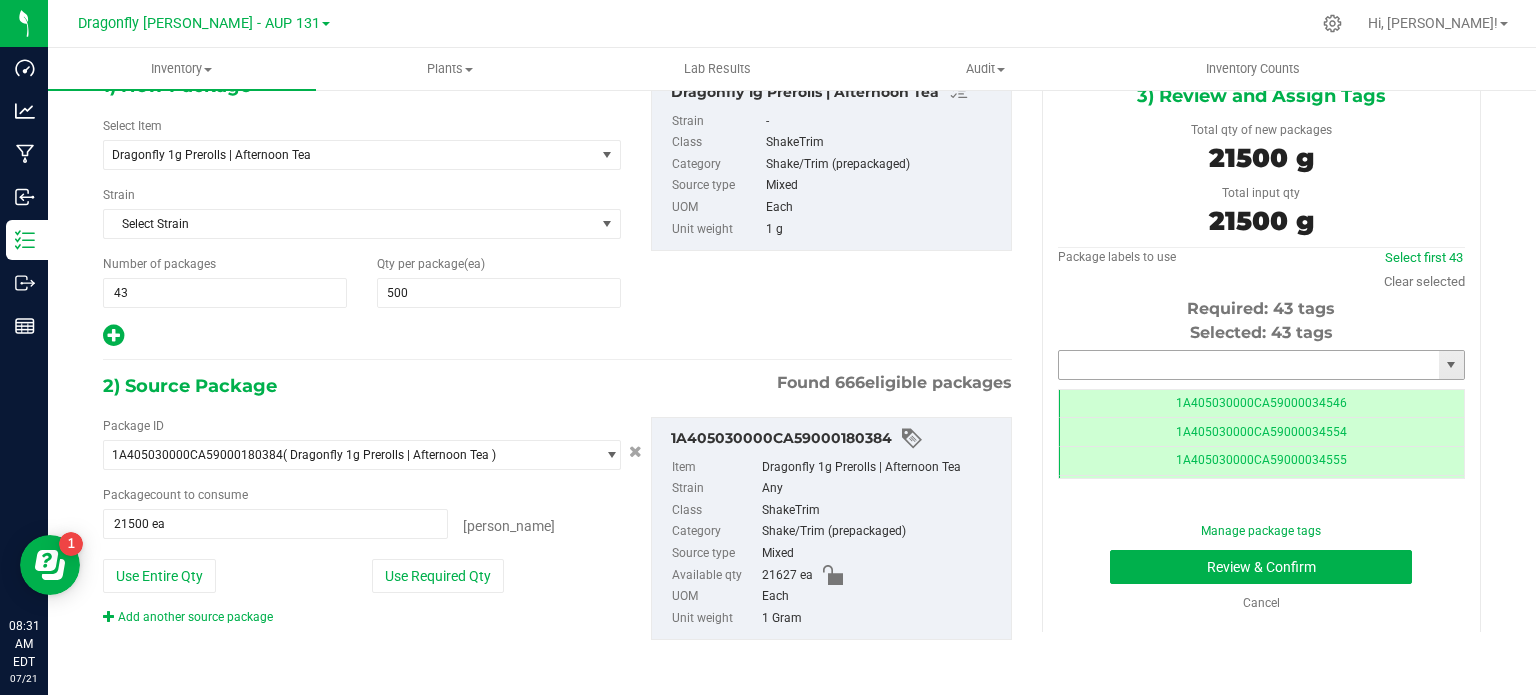 click at bounding box center (1249, 365) 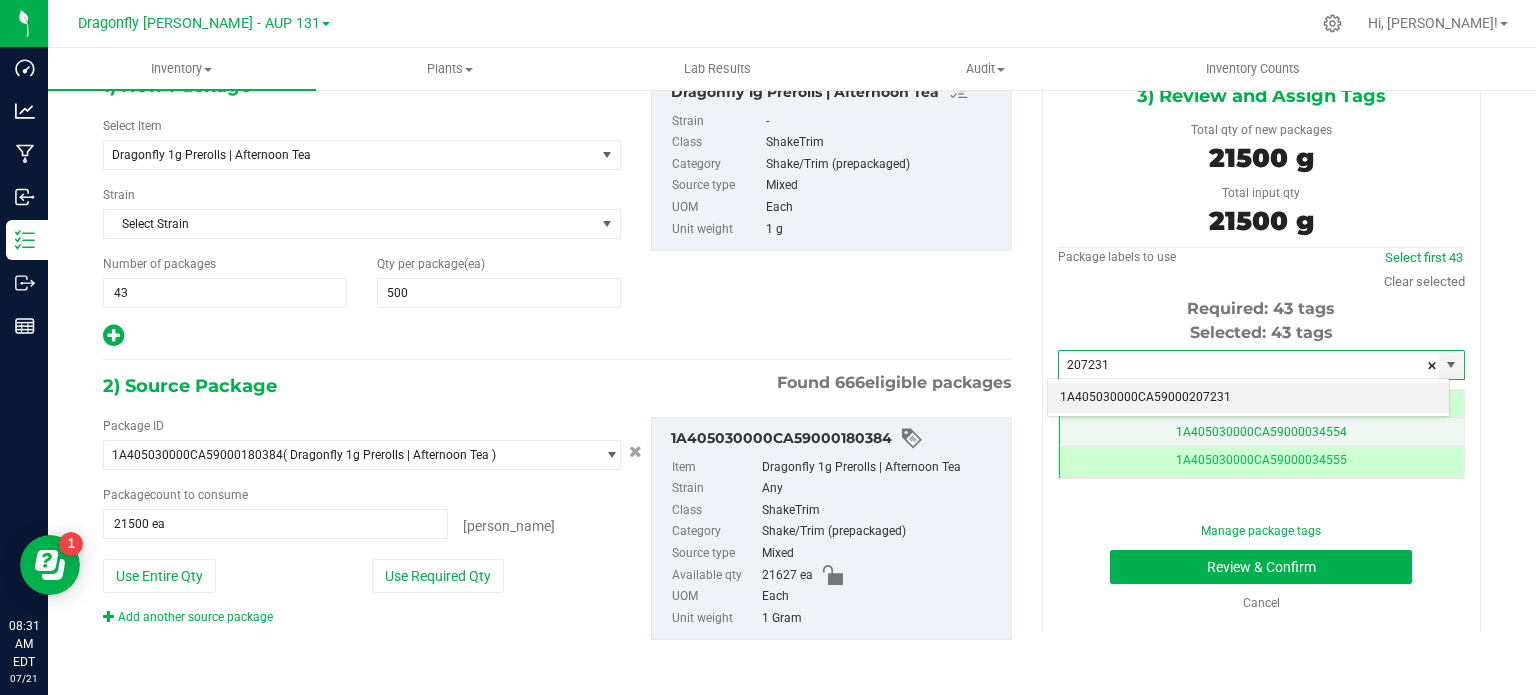 click on "1A405030000CA59000034554" at bounding box center [1261, 432] 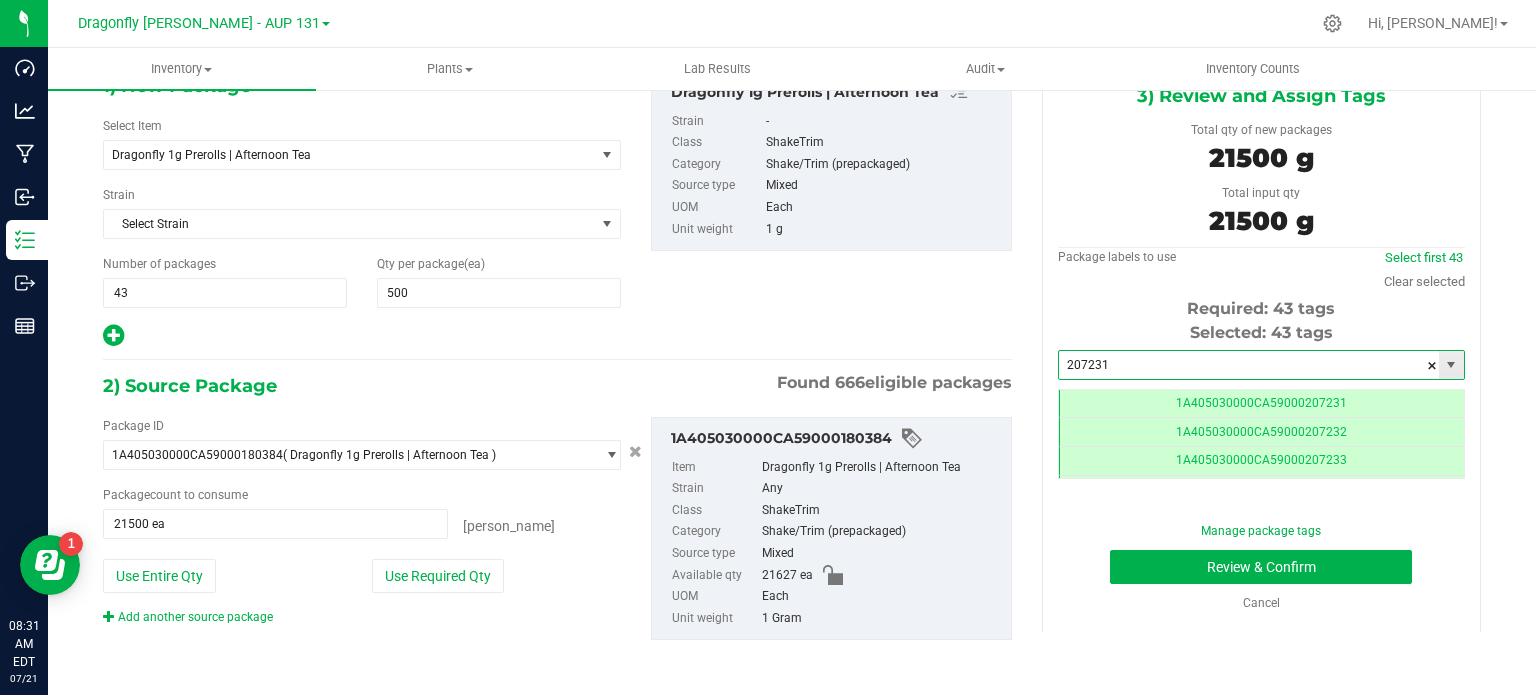 click on "207231" at bounding box center (1249, 365) 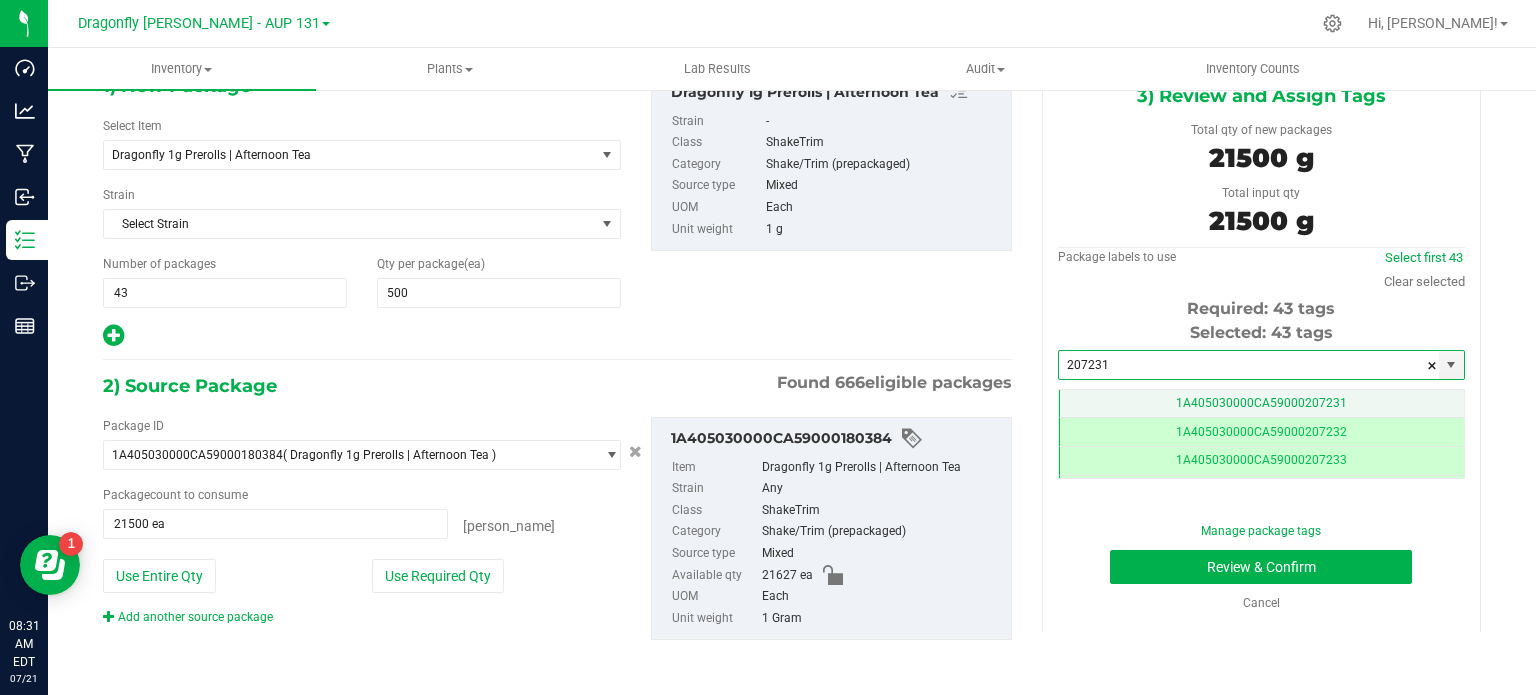 type on "207231" 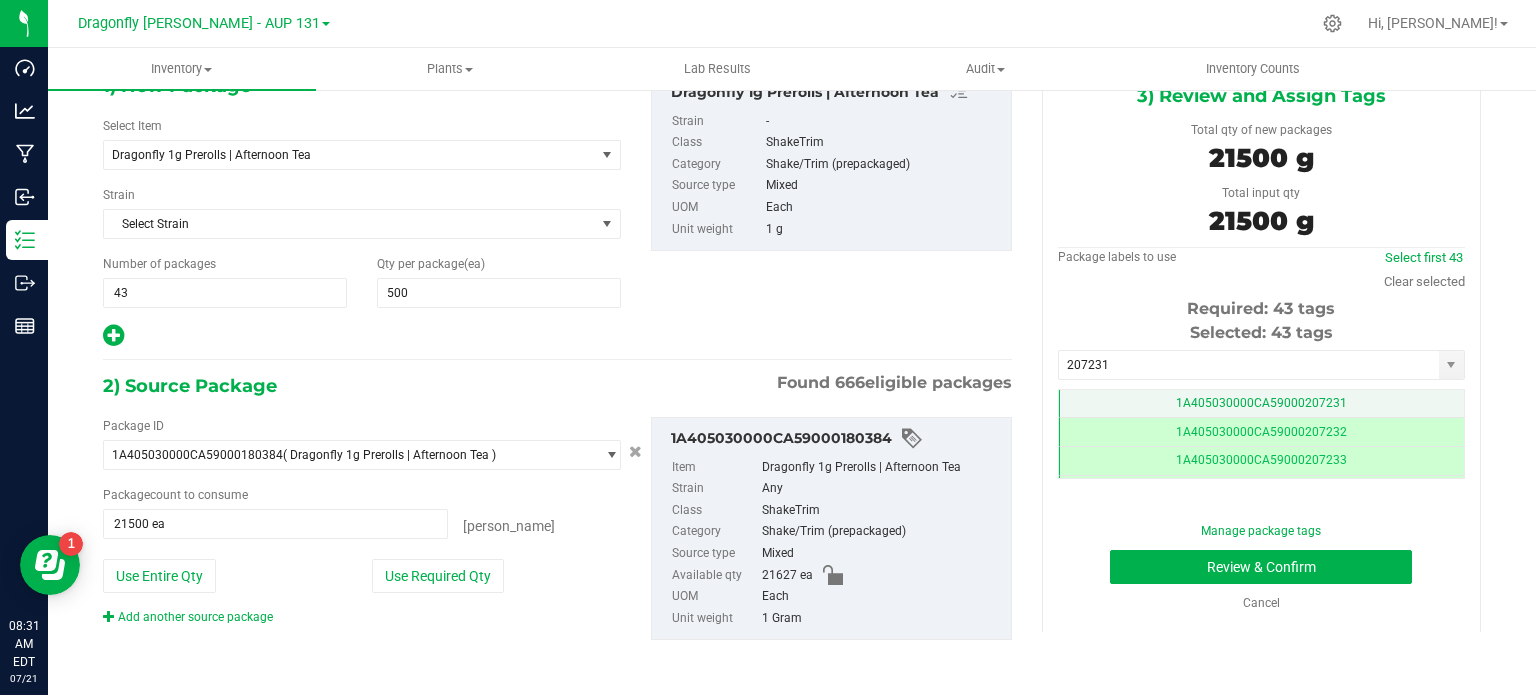click on "1A405030000CA59000207231" at bounding box center [1261, 403] 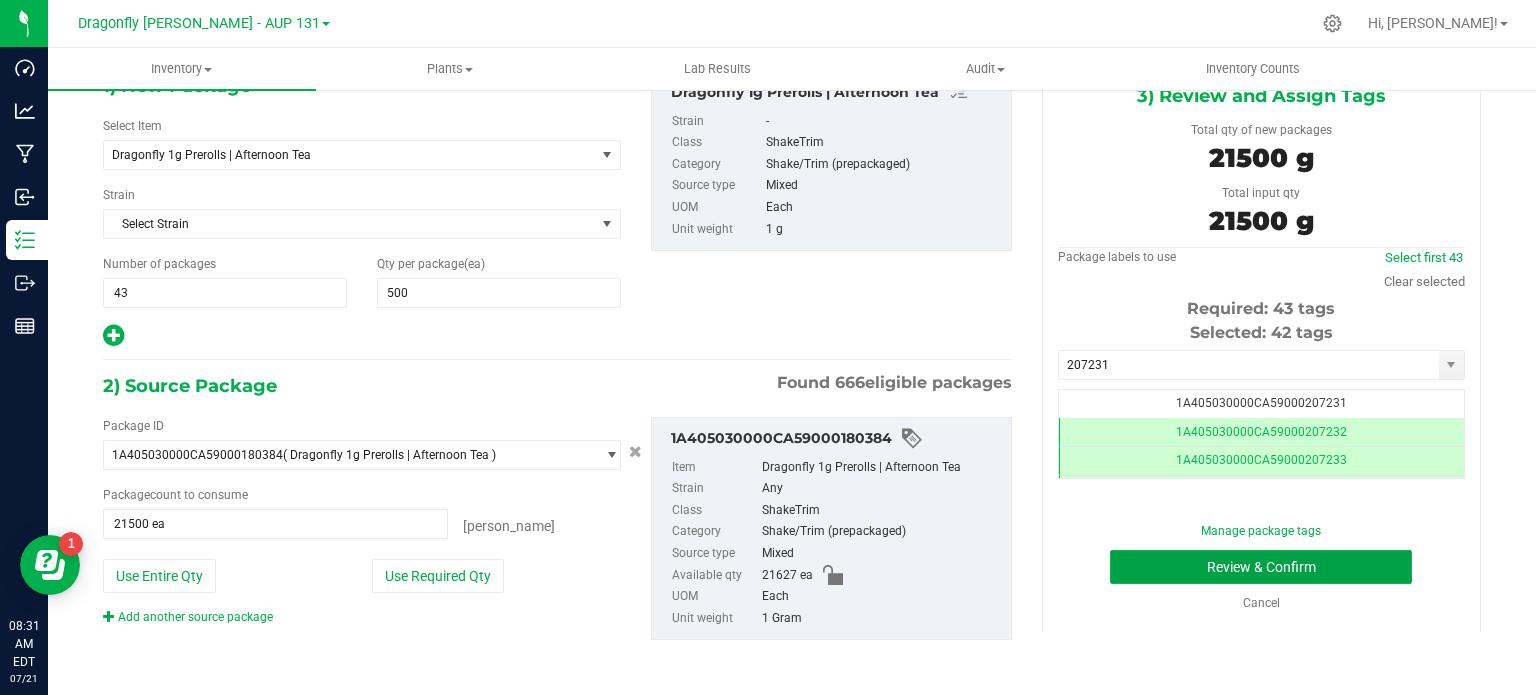 click on "Review & Confirm" at bounding box center (1261, 567) 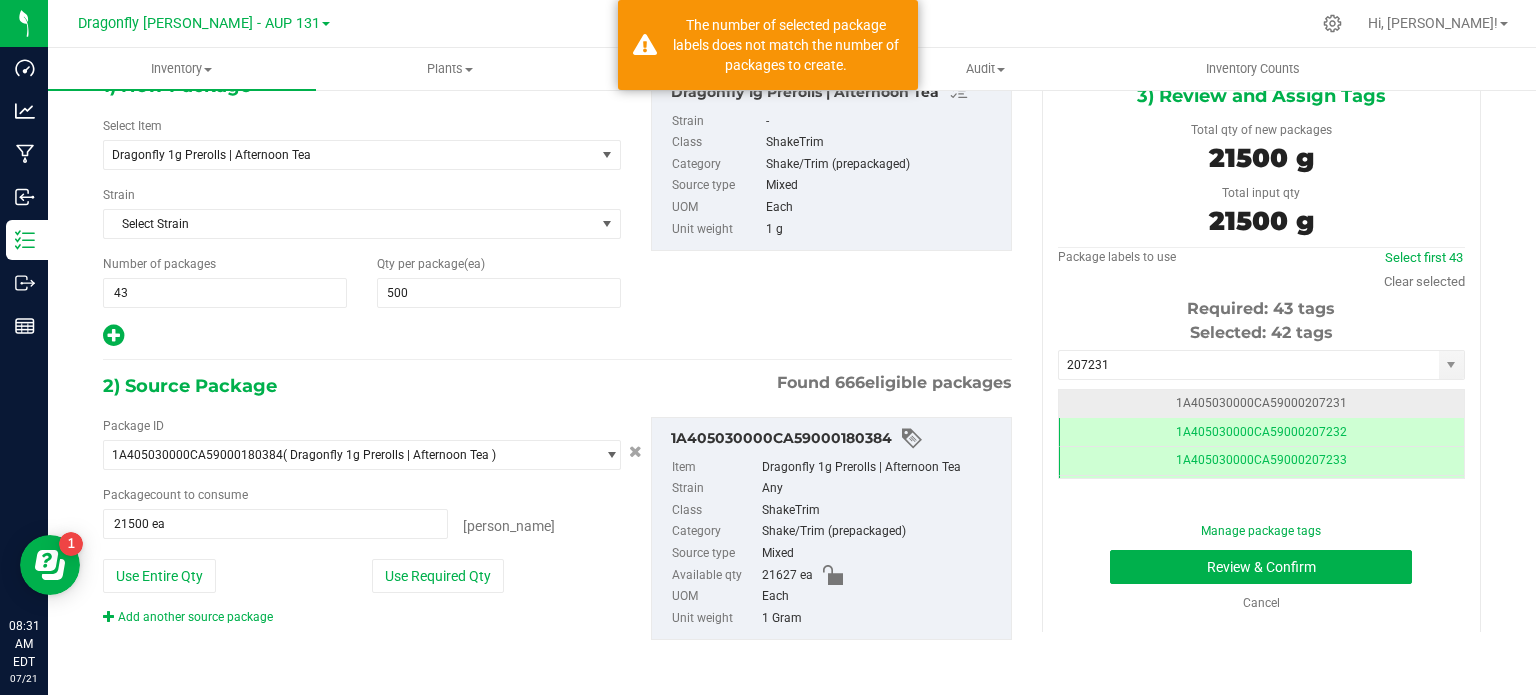click on "1A405030000CA59000207231" at bounding box center [1261, 403] 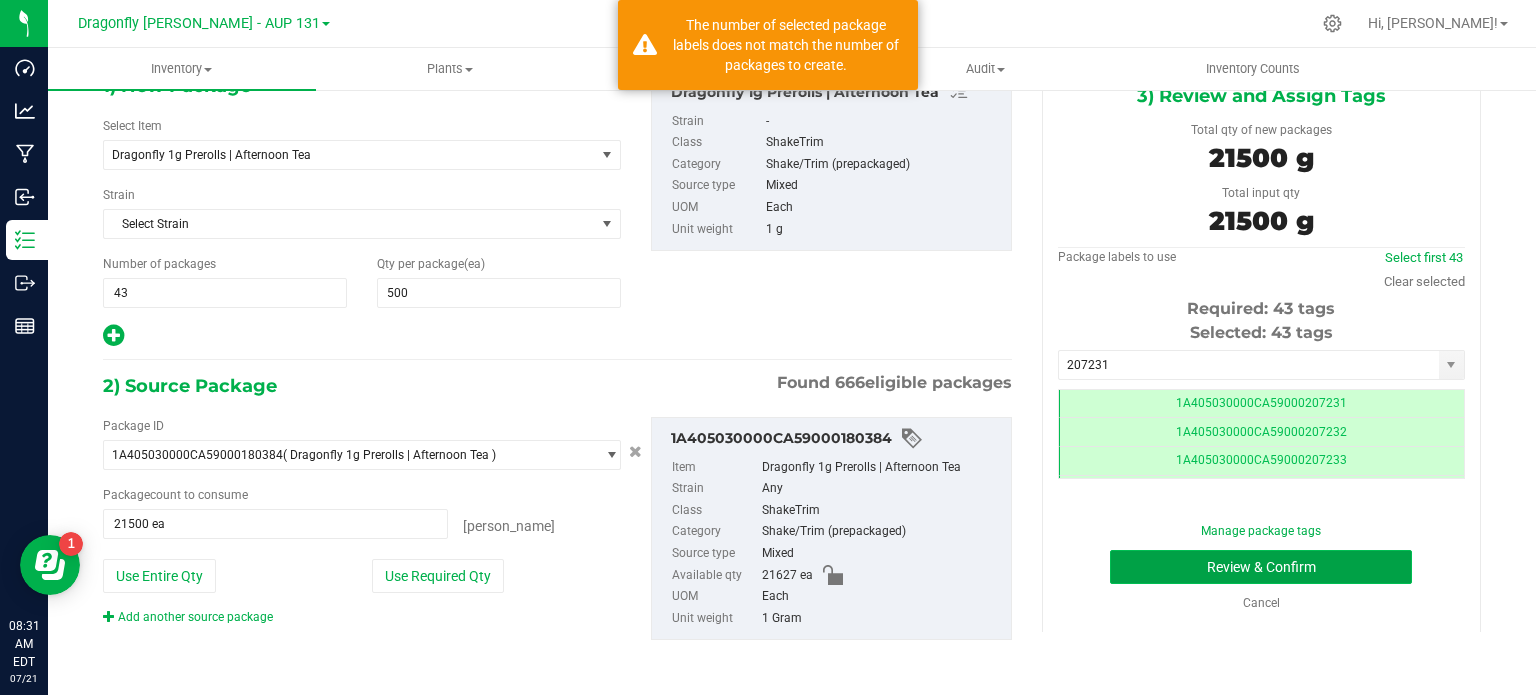 click on "Review & Confirm" at bounding box center [1261, 567] 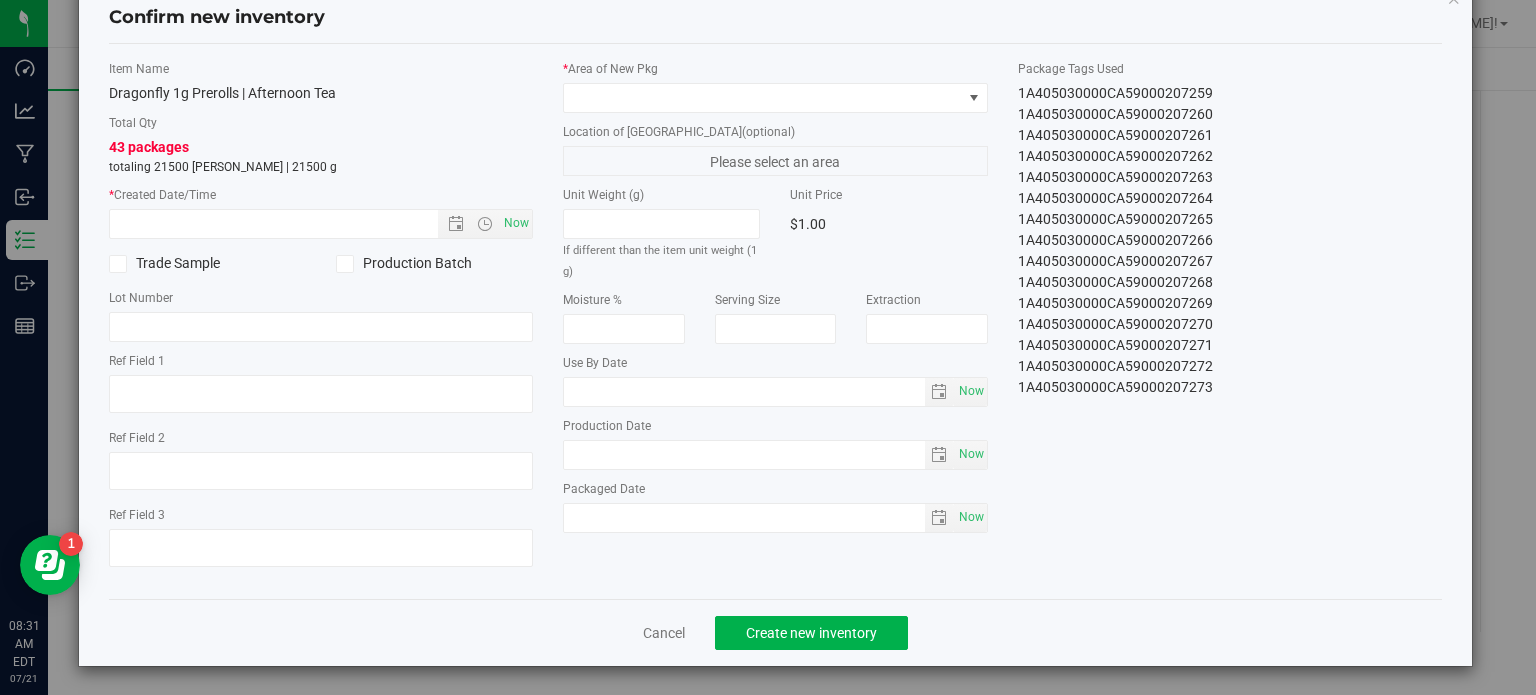 drag, startPoint x: 998, startPoint y: 139, endPoint x: 1240, endPoint y: 416, distance: 367.82196 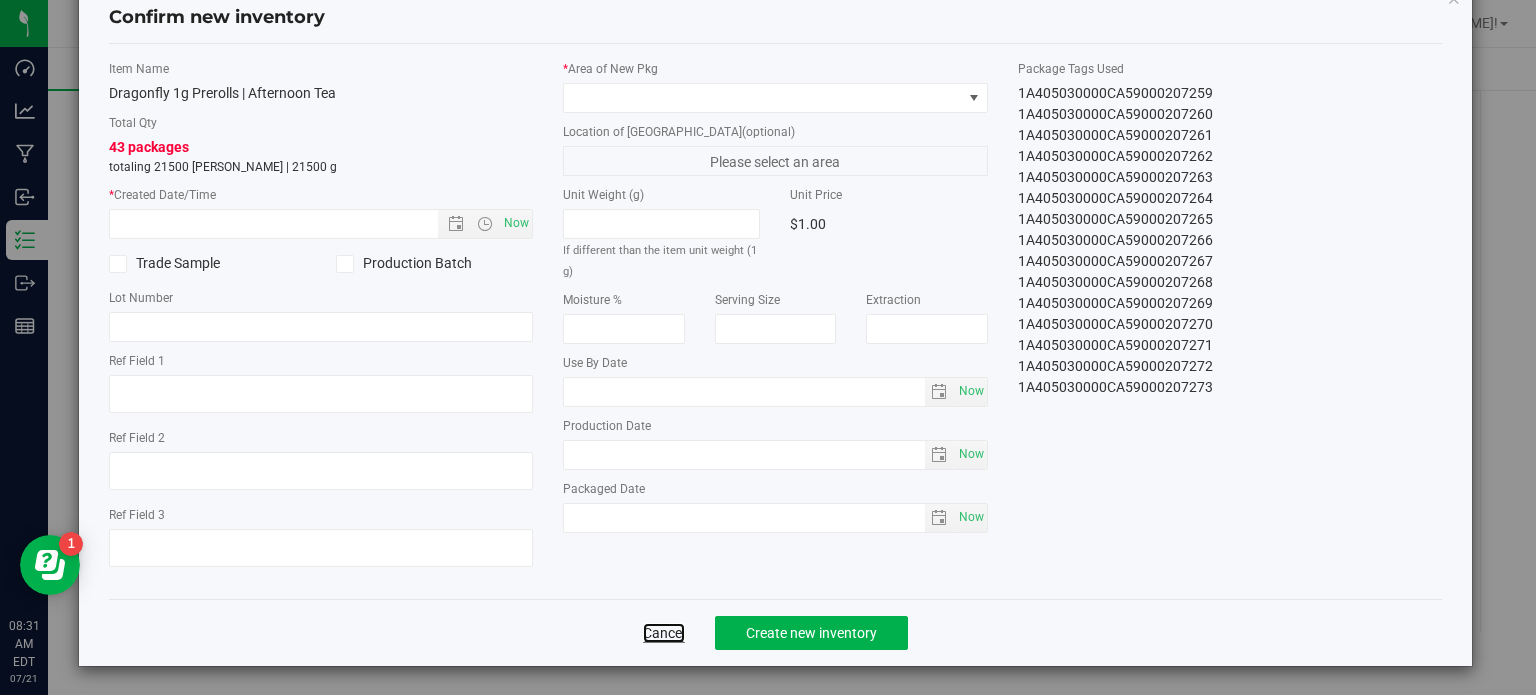 click on "Cancel" at bounding box center (664, 633) 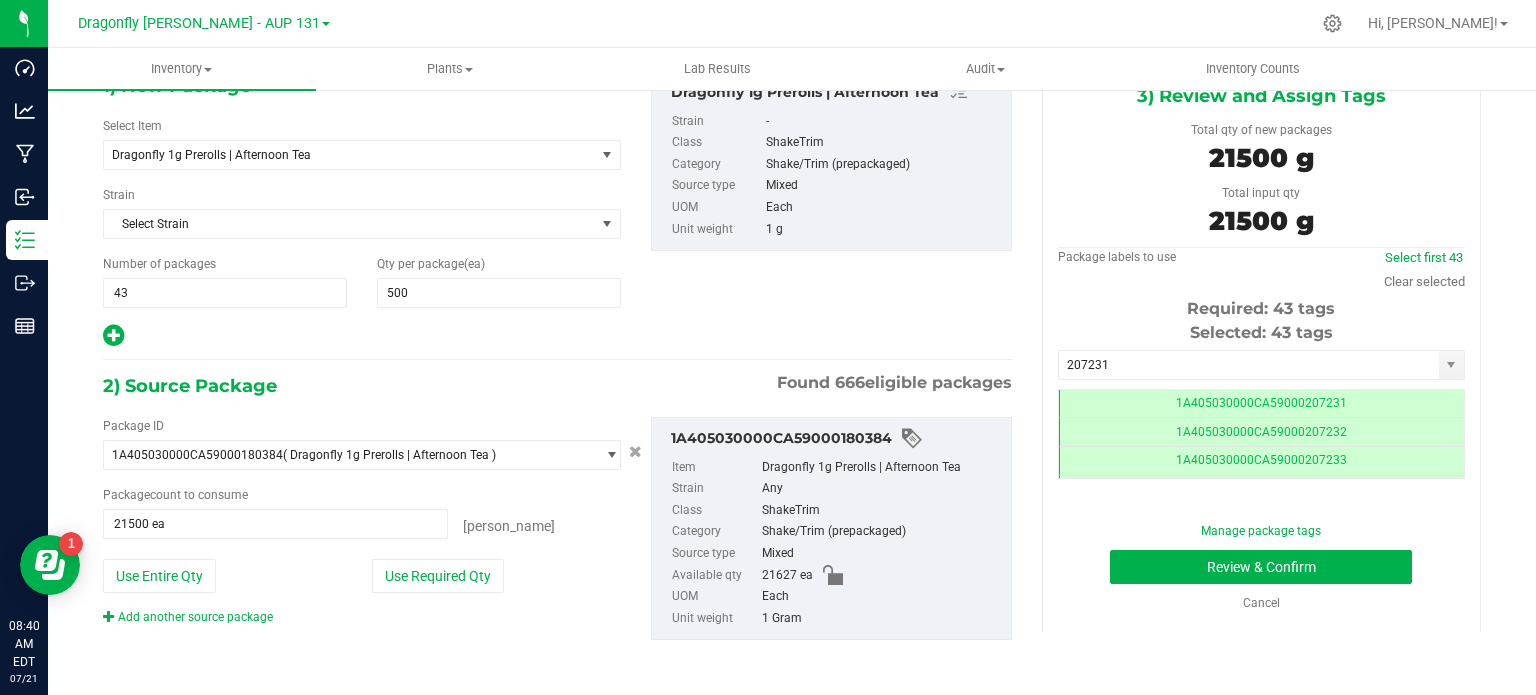 click on "Cancel" at bounding box center [1261, 603] 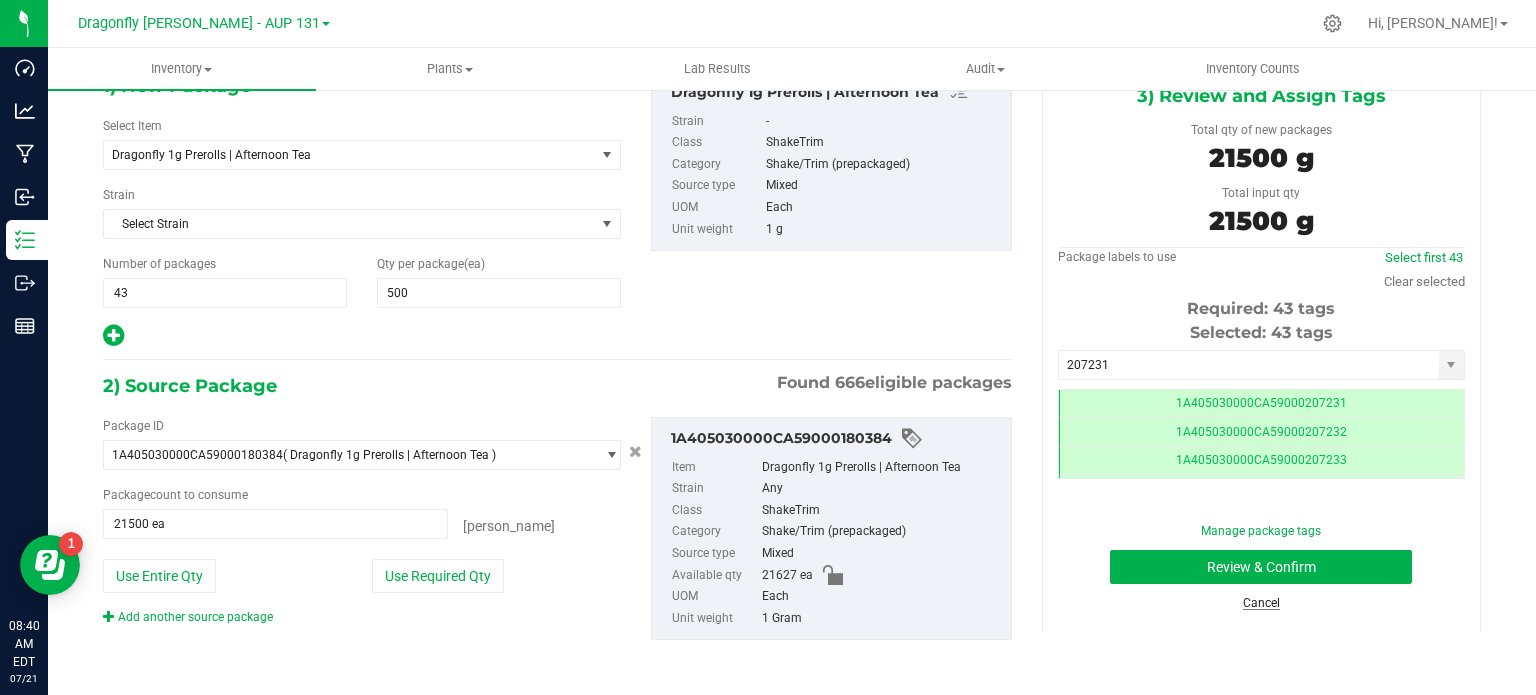 click on "Cancel" at bounding box center (1261, 603) 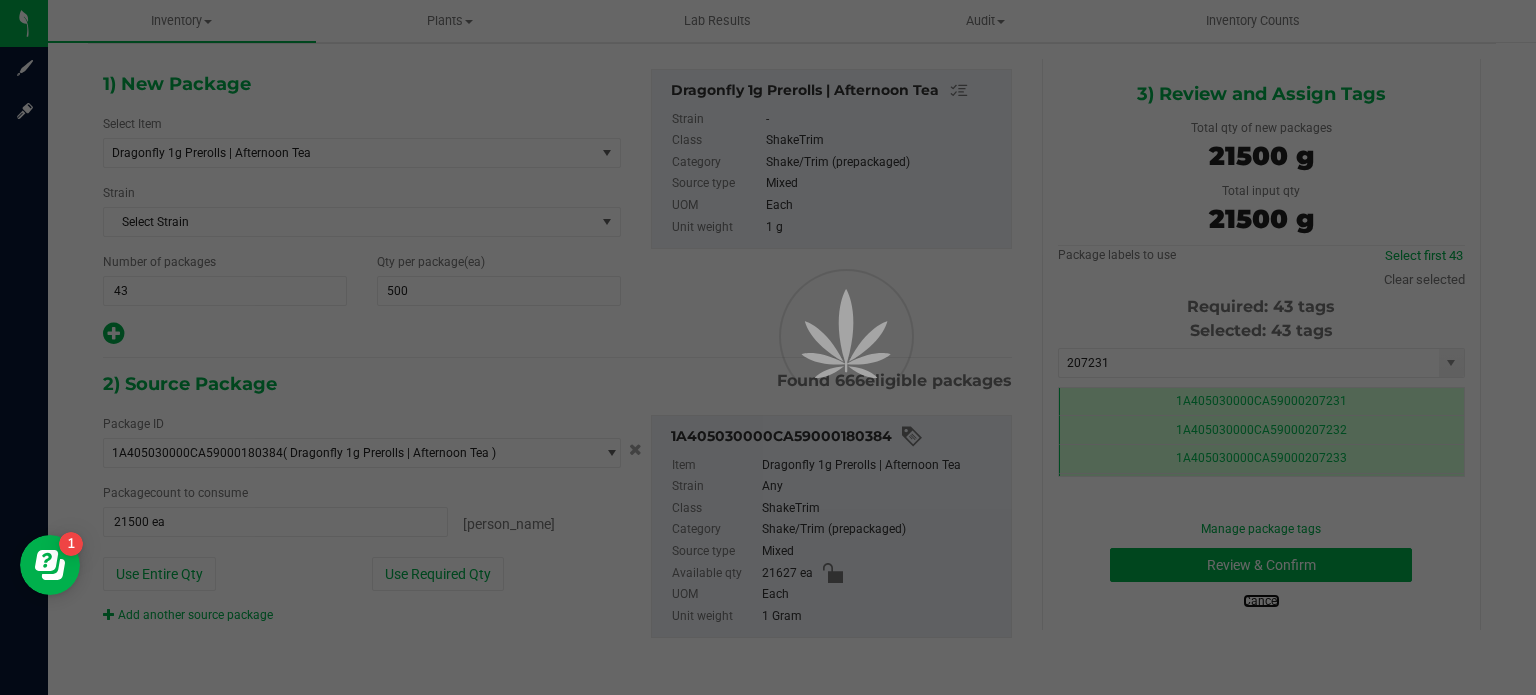 scroll, scrollTop: 68, scrollLeft: 0, axis: vertical 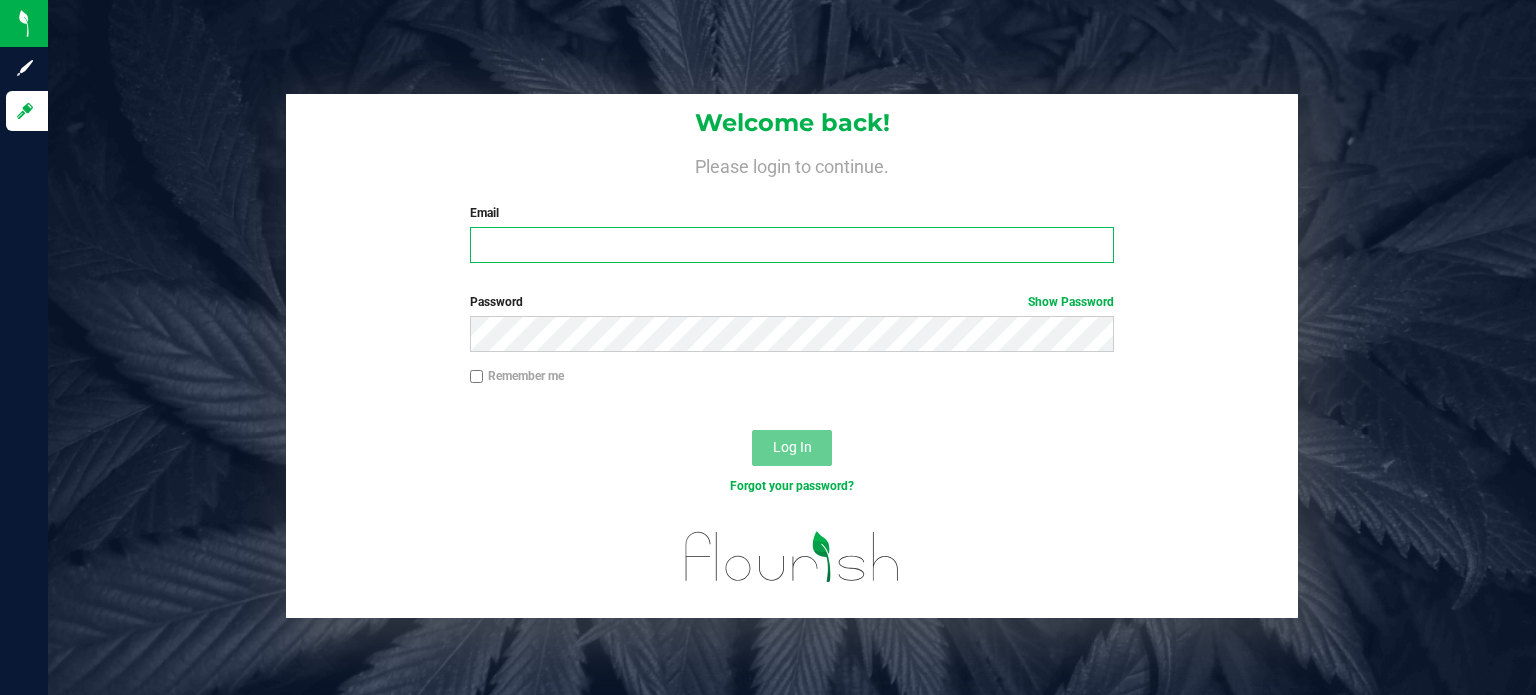type on "gloria@dragonflymichigan.com" 